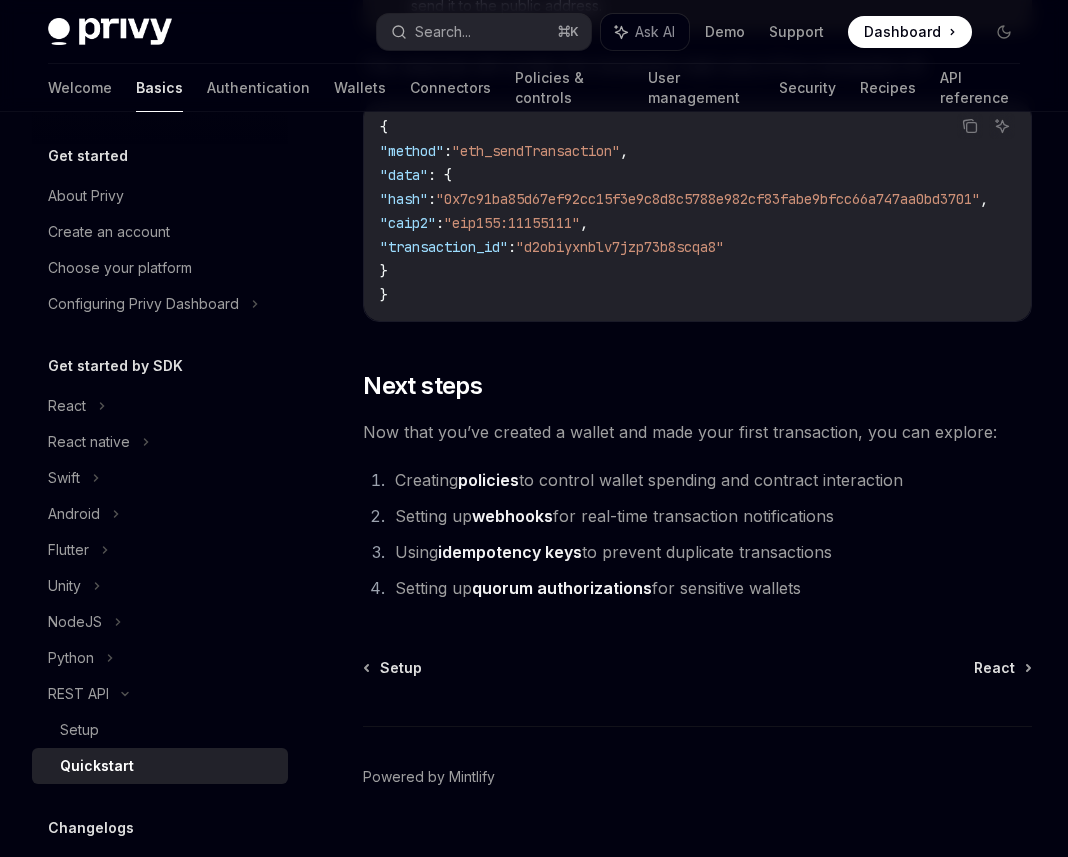 scroll, scrollTop: 2640, scrollLeft: 0, axis: vertical 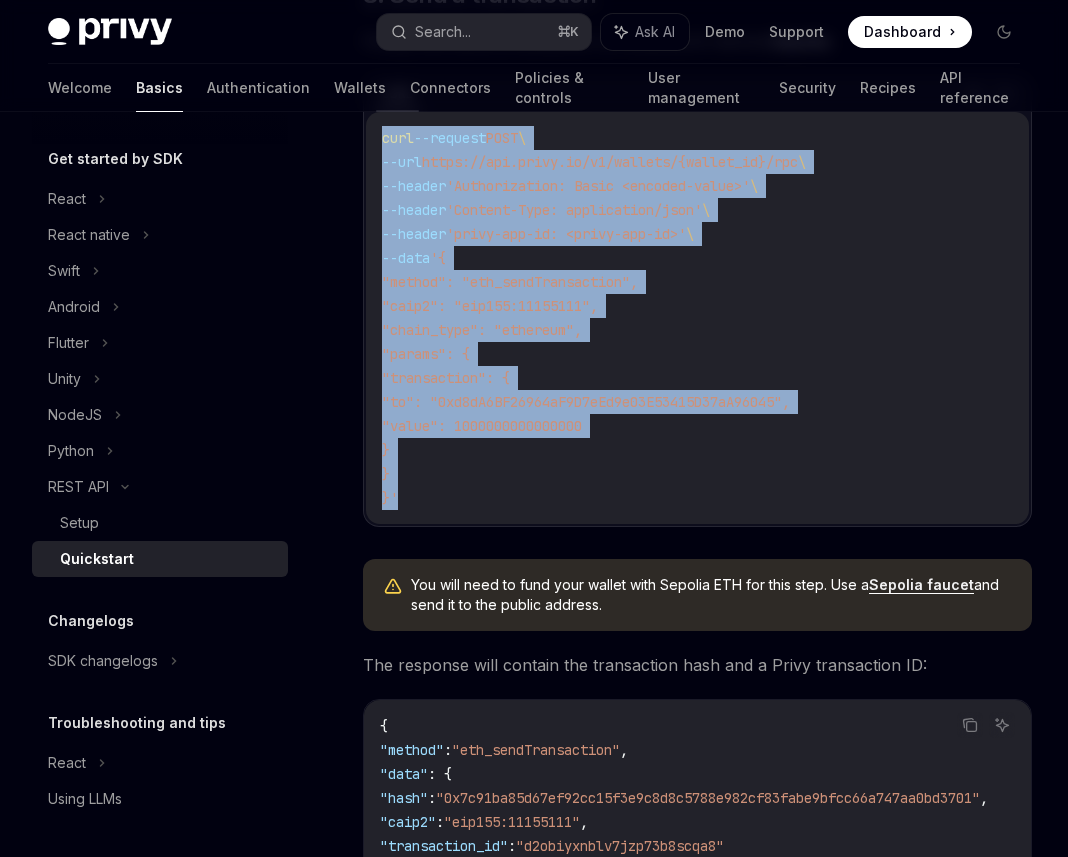 click on "curl  --request  POST  \
--url  https://api.privy.io/v1/wallets/{wallet_id}/rpc  \
--header  'Authorization: Basic <encoded-value>'  \
--header  'Content-Type: application/json'  \
--header  'privy-app-id: <privy-app-id>'  \
--data  '{
"method": "eth_sendTransaction",
"caip2": "eip155:11155111",
"chain_type": "ethereum",
"params": {
"transaction": {
"to": "0xd8dA6BF26964aF9D7eEd9e03E53415D37aA96045",
"value": 1000000000000000
}
}
}'" at bounding box center (697, 318) 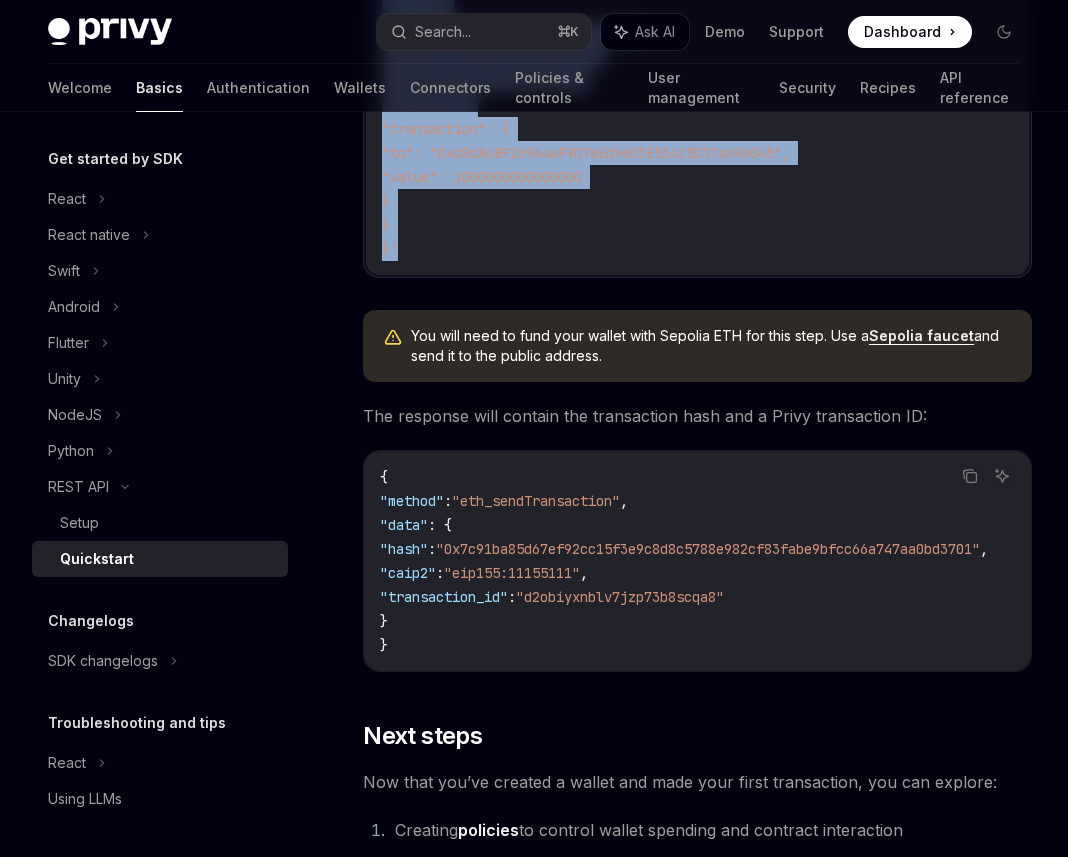 scroll, scrollTop: 2252, scrollLeft: 0, axis: vertical 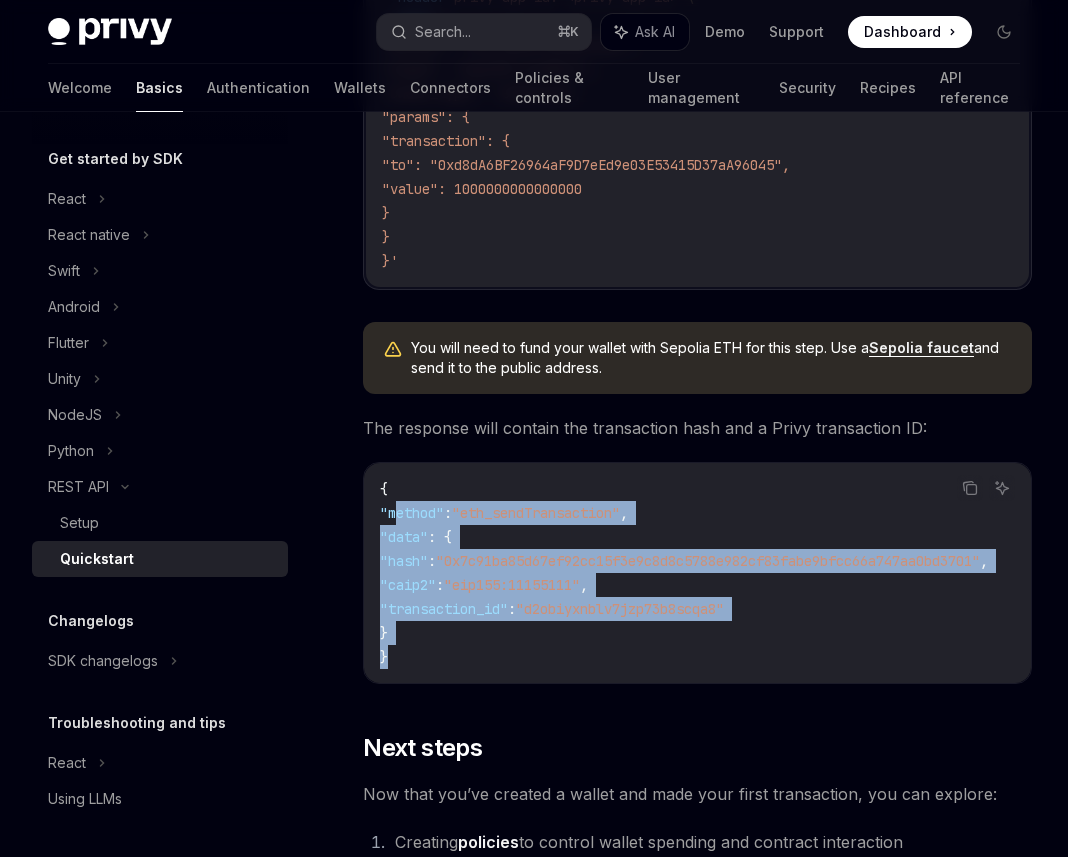drag, startPoint x: 562, startPoint y: 667, endPoint x: 393, endPoint y: 514, distance: 227.9693 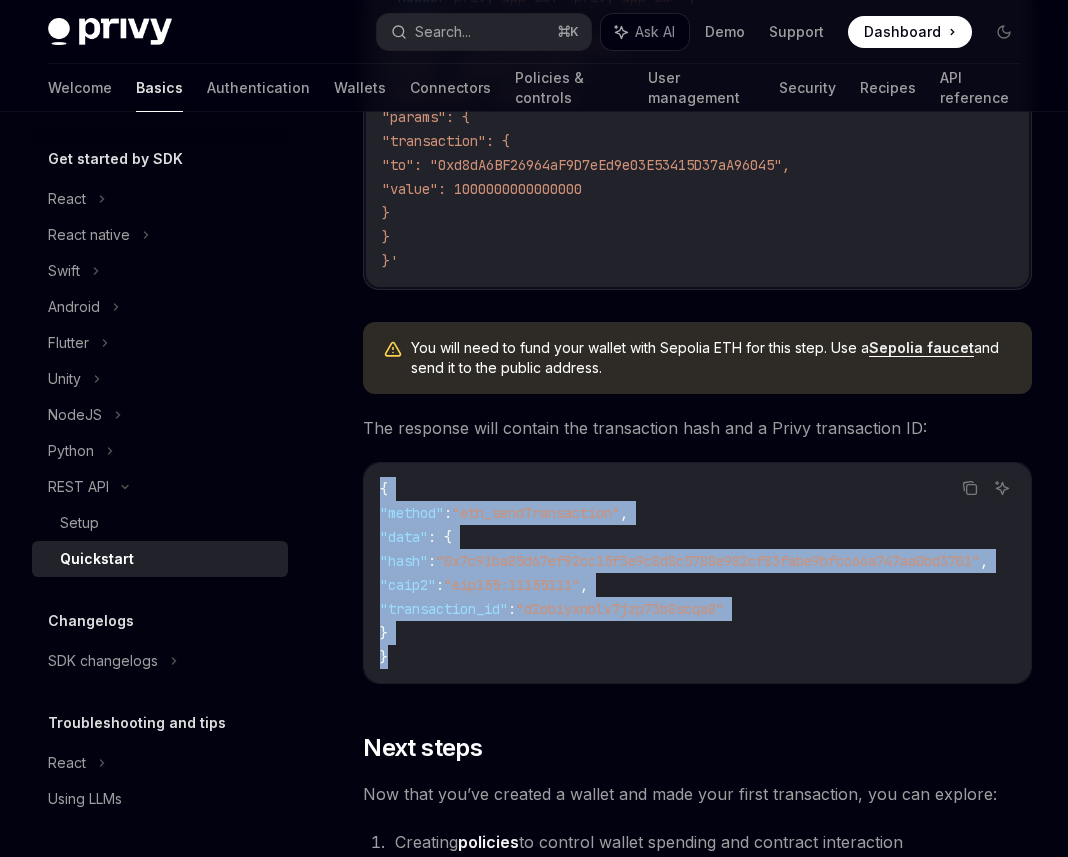 drag, startPoint x: 471, startPoint y: 654, endPoint x: 354, endPoint y: 484, distance: 206.37103 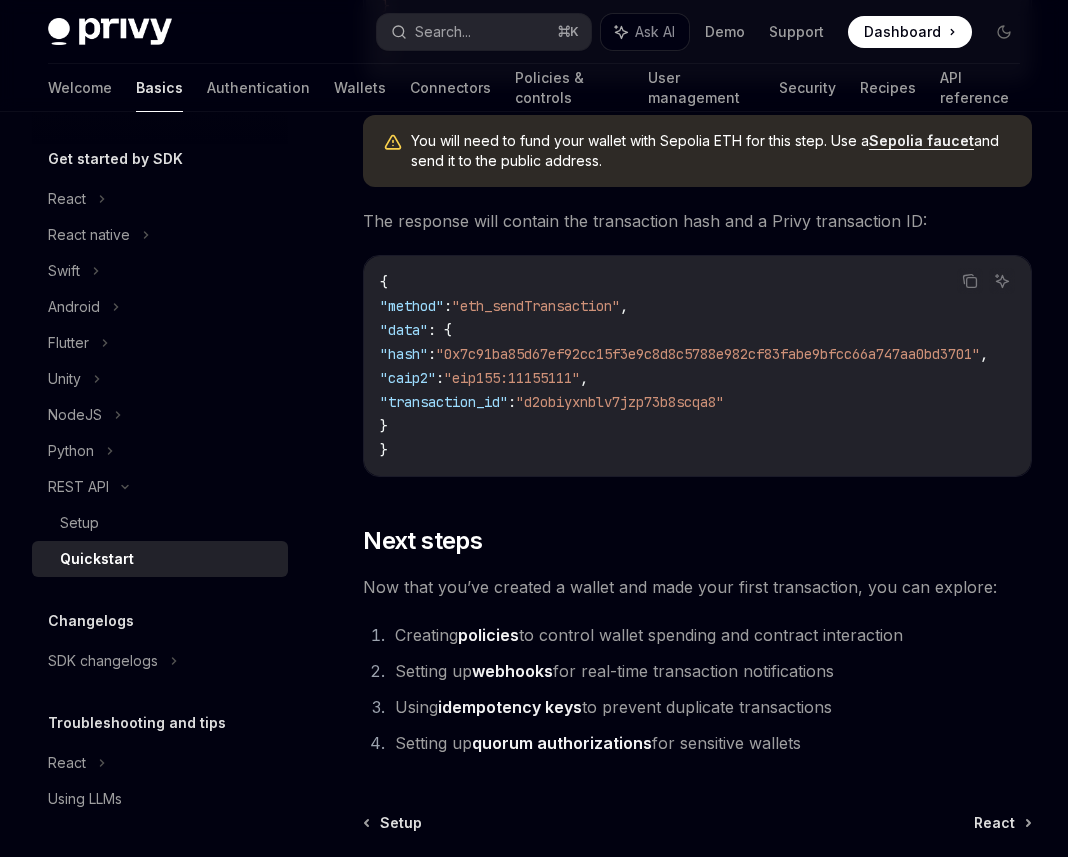 scroll, scrollTop: 2465, scrollLeft: 0, axis: vertical 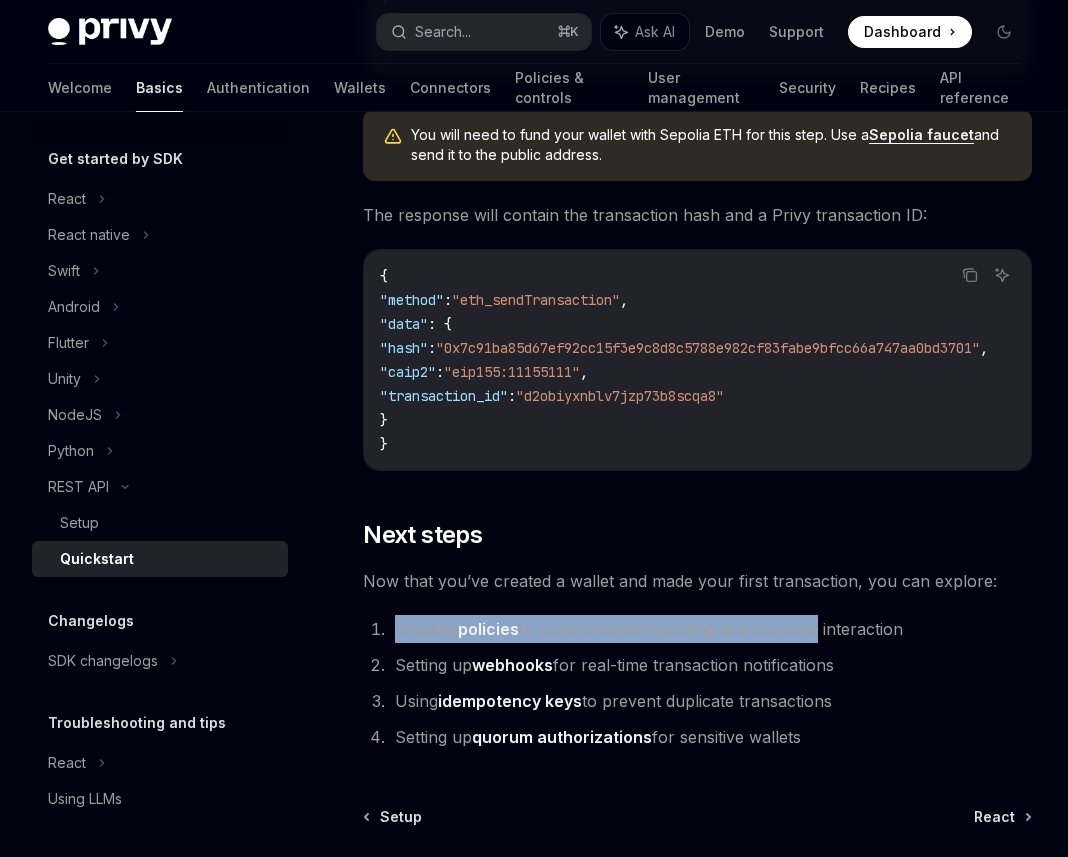 drag, startPoint x: 389, startPoint y: 643, endPoint x: 819, endPoint y: 644, distance: 430.00116 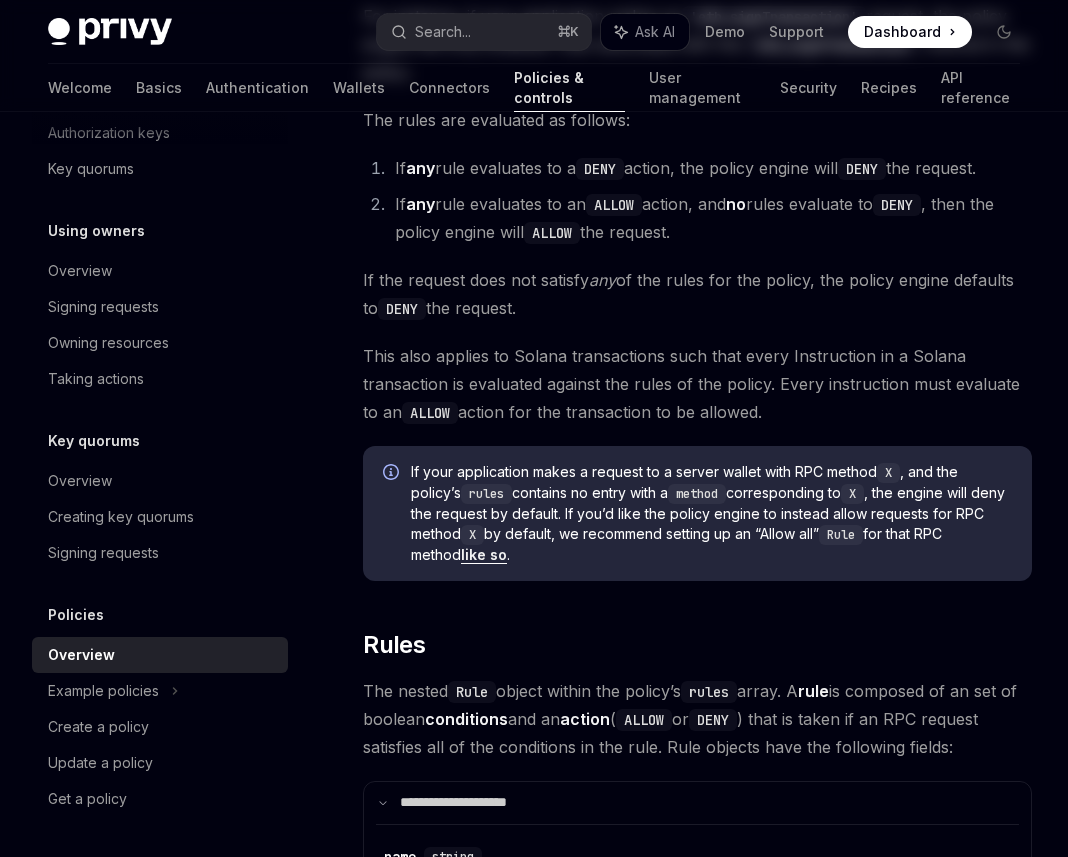 scroll, scrollTop: 0, scrollLeft: 0, axis: both 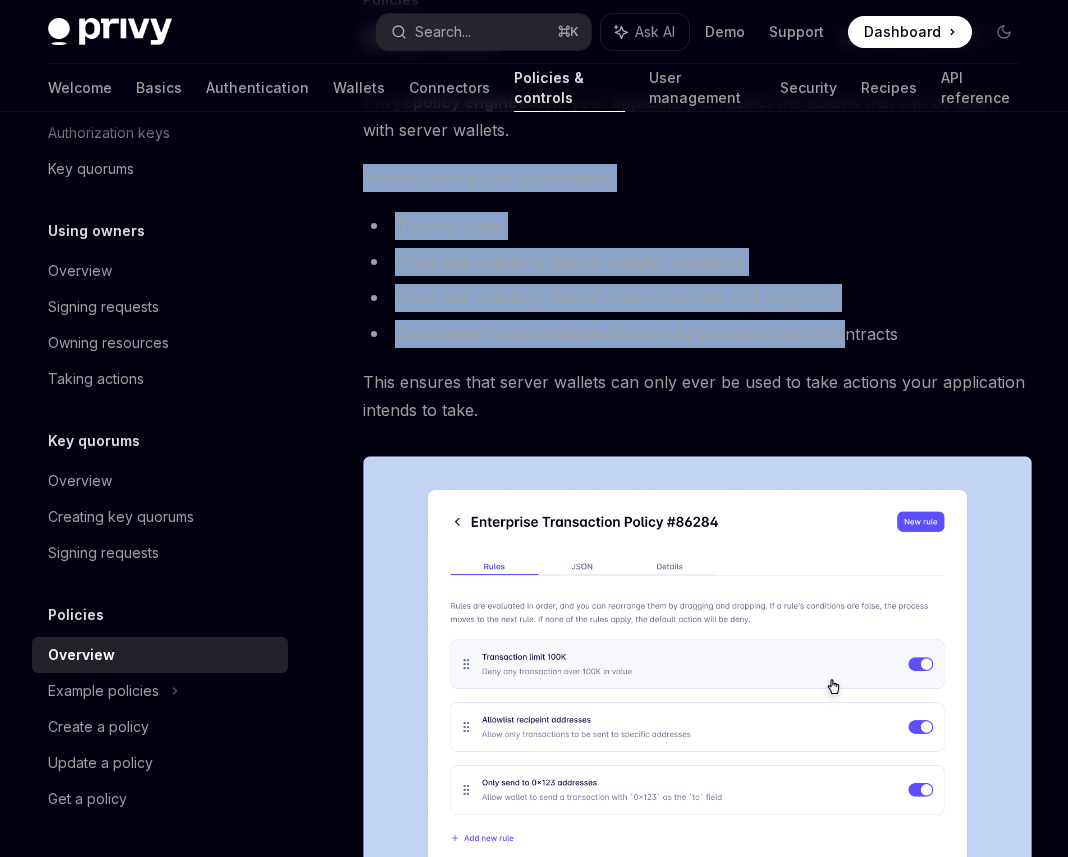 drag, startPoint x: 365, startPoint y: 150, endPoint x: 842, endPoint y: 335, distance: 511.619 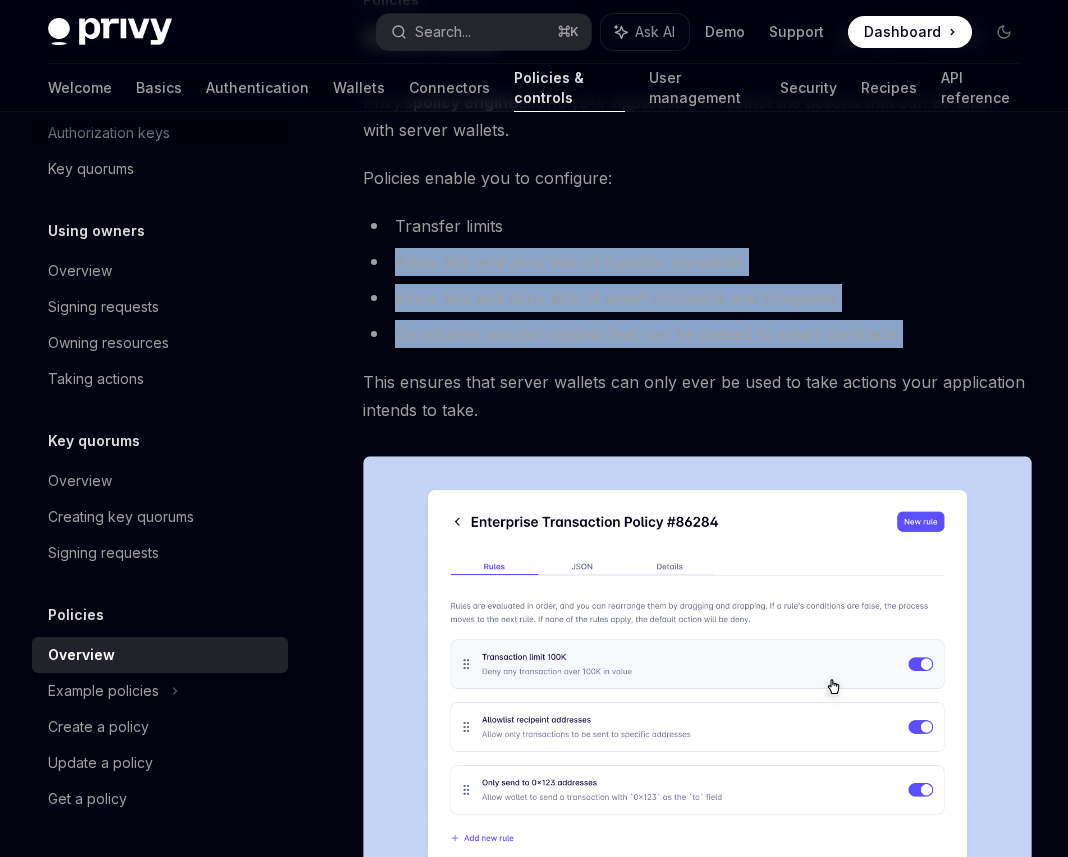 drag, startPoint x: 923, startPoint y: 350, endPoint x: 391, endPoint y: 263, distance: 539.0668 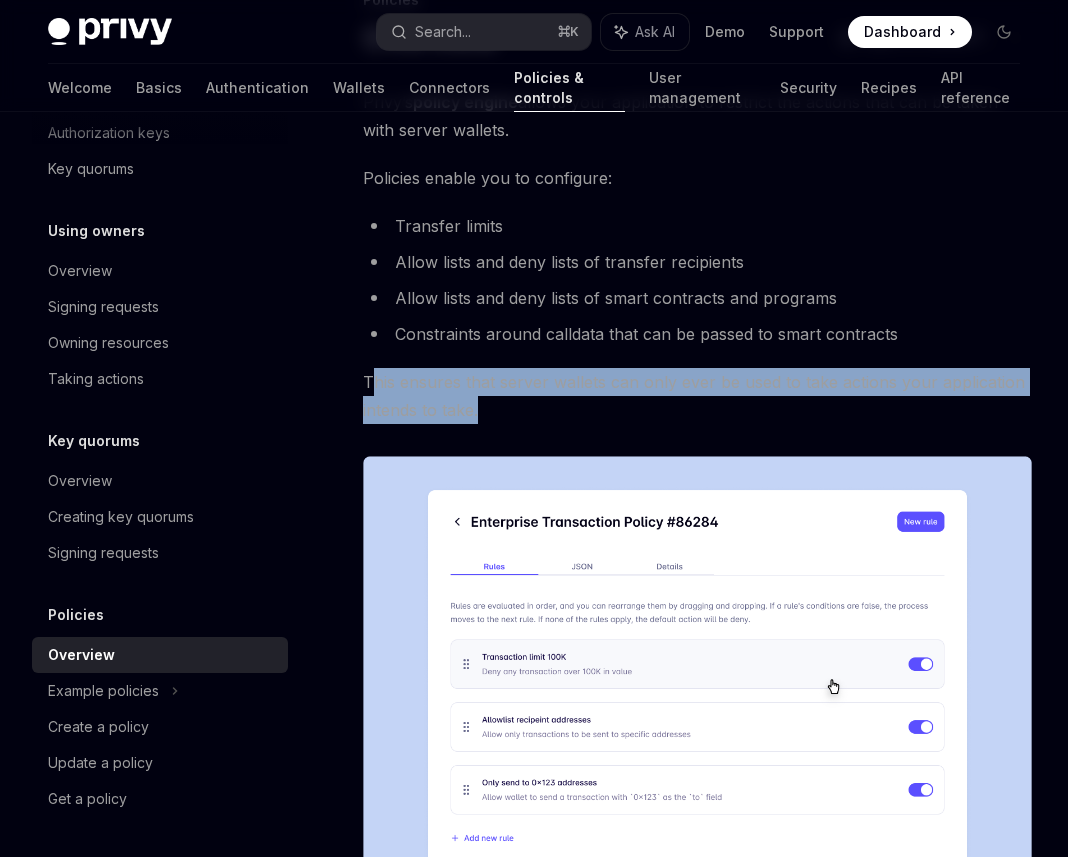 drag, startPoint x: 373, startPoint y: 376, endPoint x: 543, endPoint y: 414, distance: 174.1953 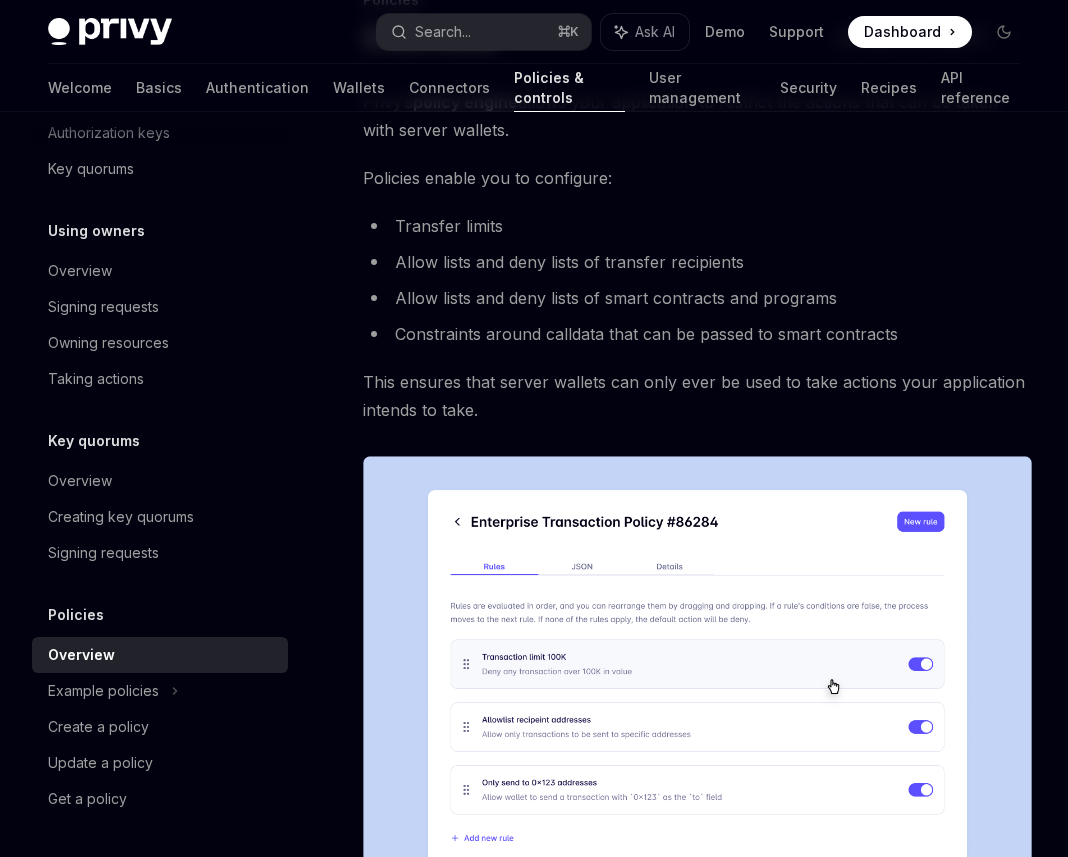 click on "This ensures that server wallets can only ever be used to take actions your application intends to take." at bounding box center (697, 396) 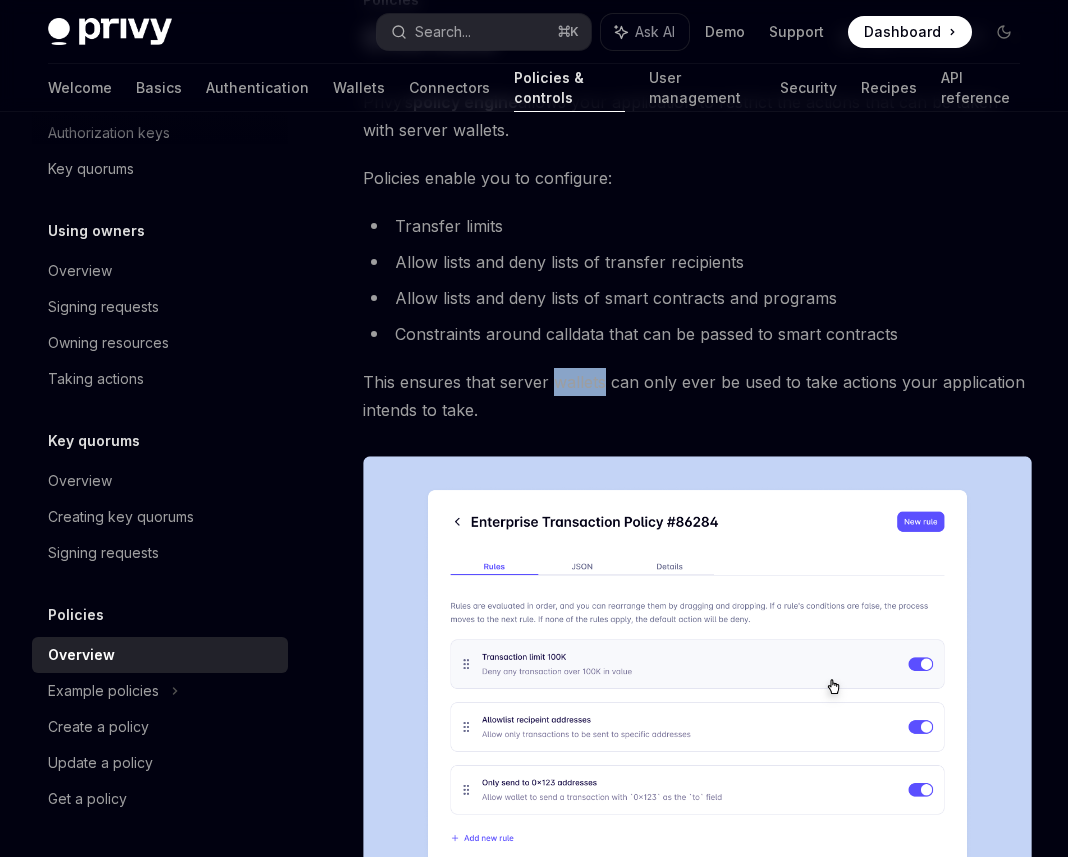 click on "This ensures that server wallets can only ever be used to take actions your application intends to take." at bounding box center [697, 396] 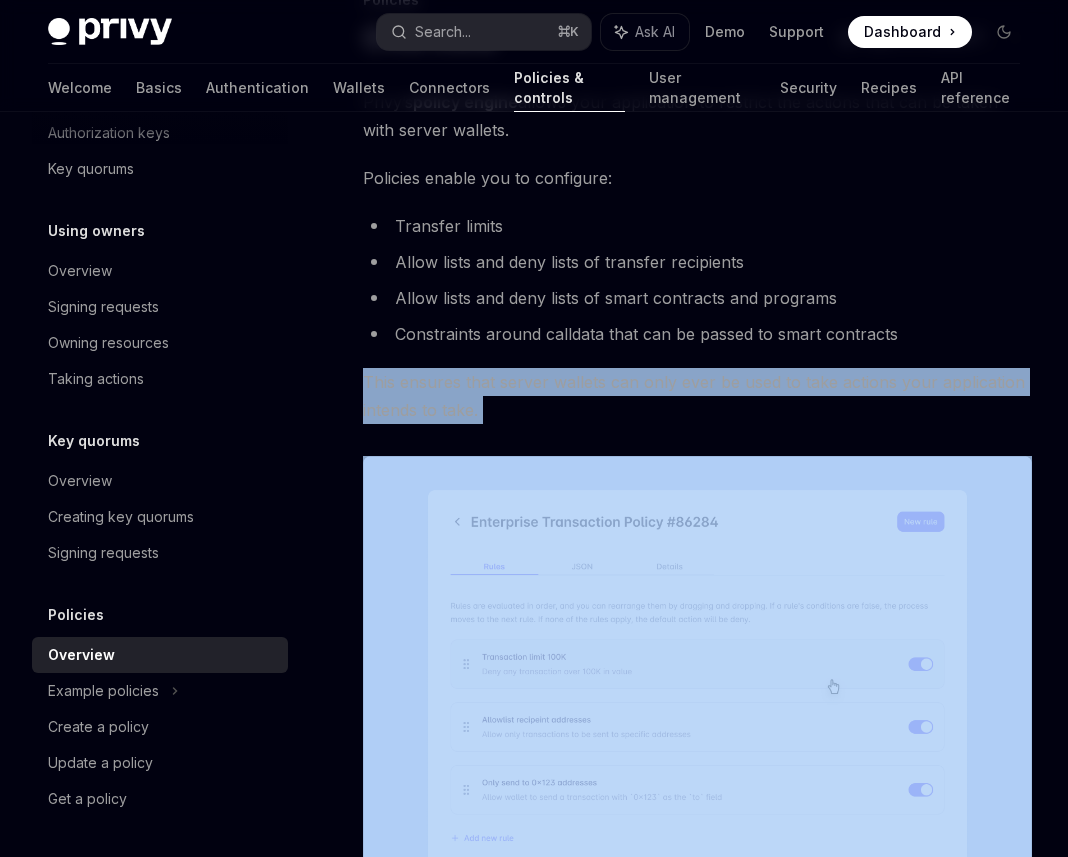 click on "This ensures that server wallets can only ever be used to take actions your application intends to take." at bounding box center [697, 396] 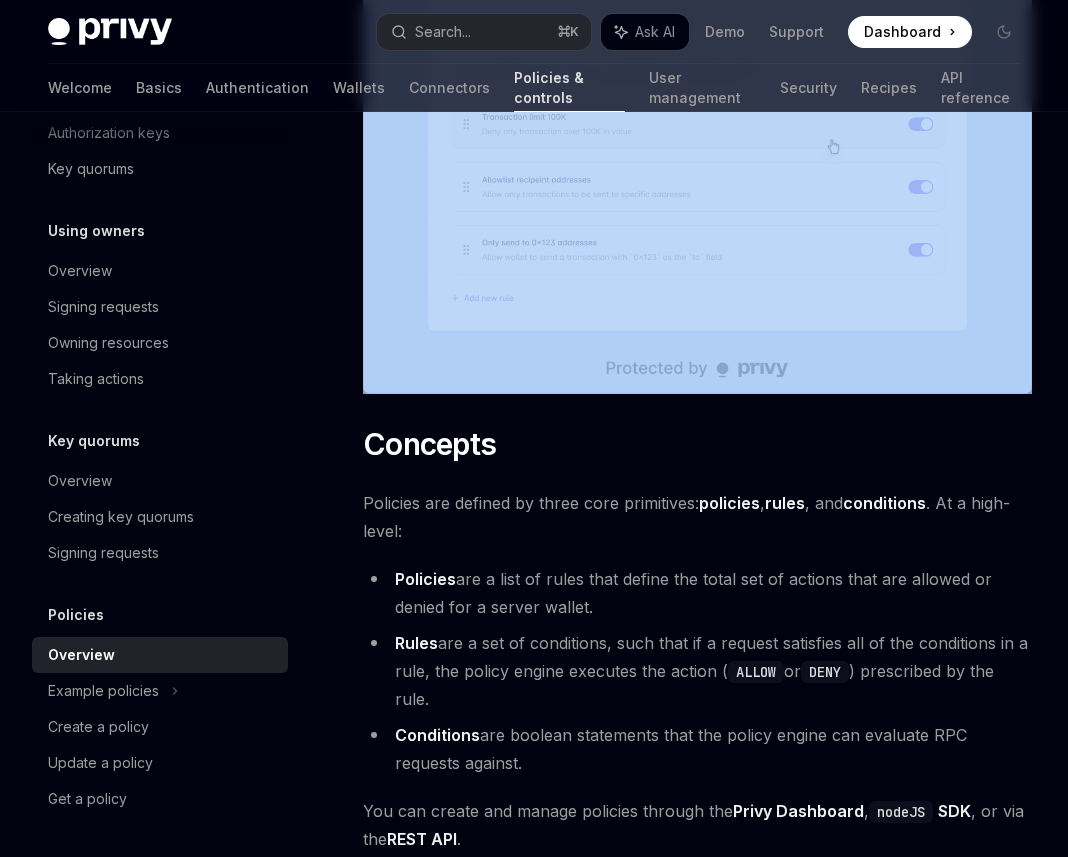 scroll, scrollTop: 909, scrollLeft: 0, axis: vertical 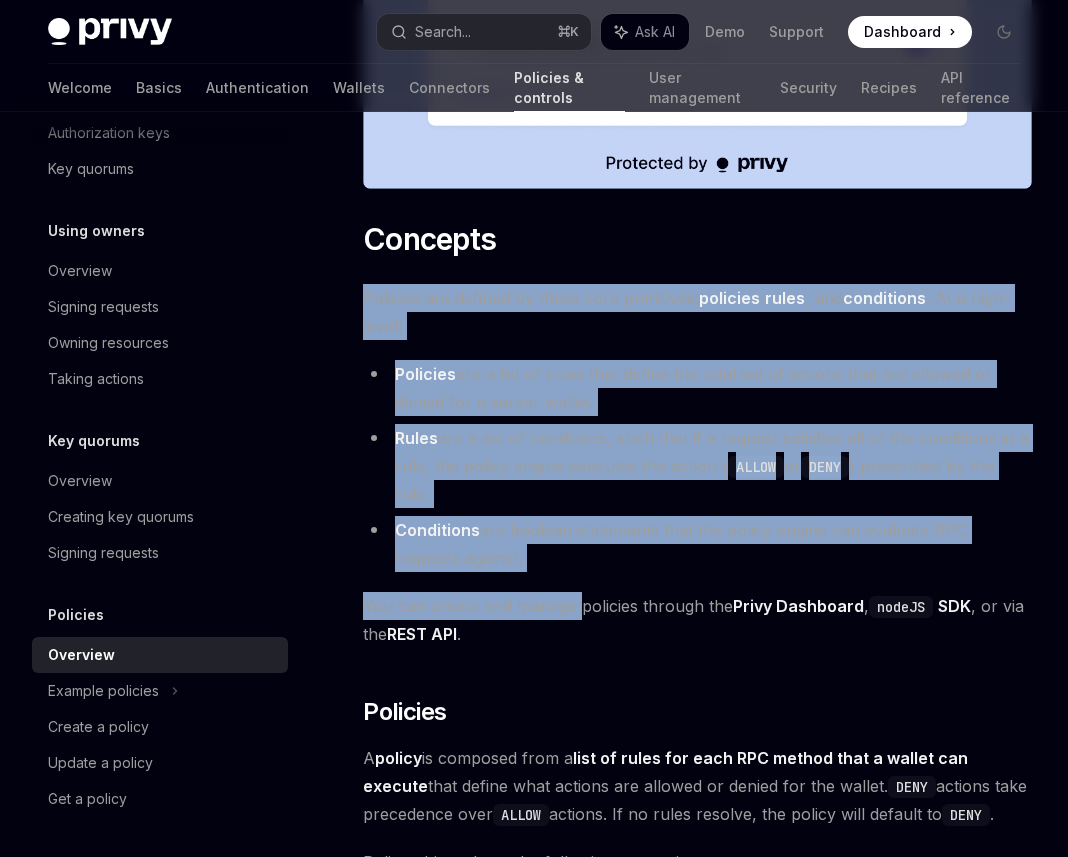 drag, startPoint x: 399, startPoint y: 282, endPoint x: 577, endPoint y: 591, distance: 356.60202 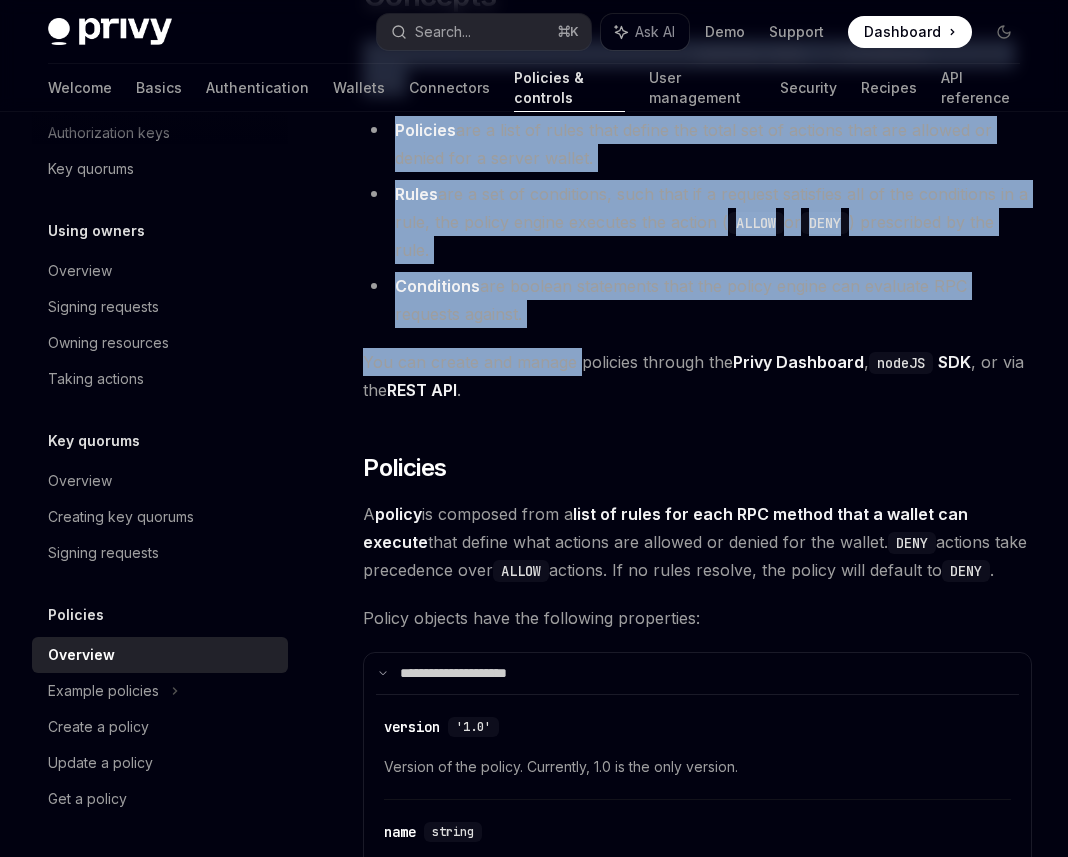 scroll, scrollTop: 1155, scrollLeft: 0, axis: vertical 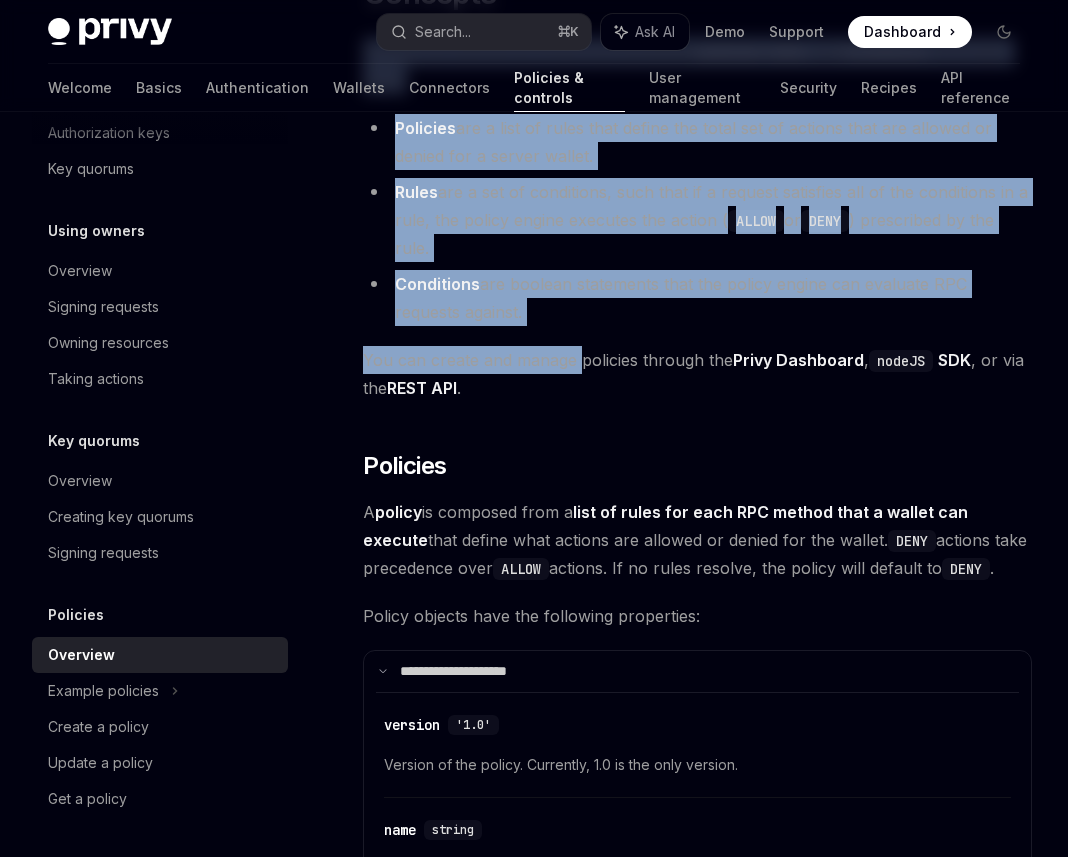 click on "You can create and manage policies through the  Privy Dashboard ,  nodeJS   SDK , or via the  REST API ." at bounding box center (697, 374) 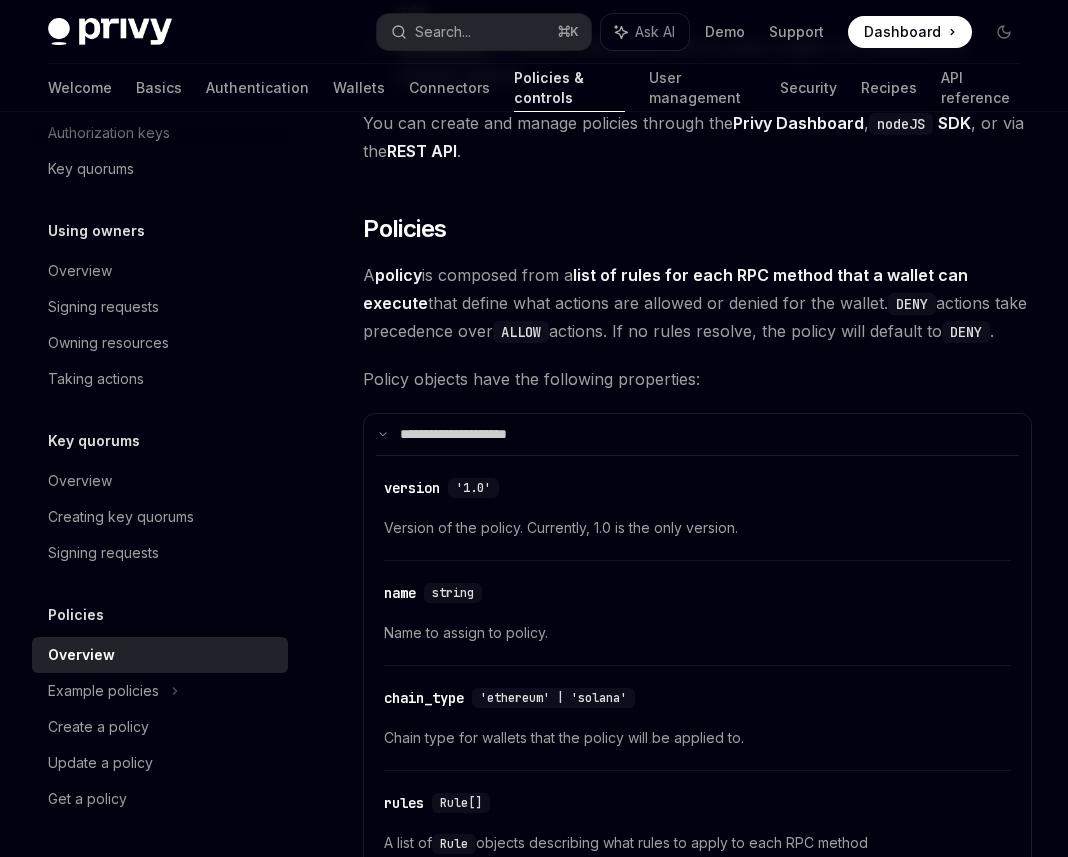 scroll, scrollTop: 1398, scrollLeft: 0, axis: vertical 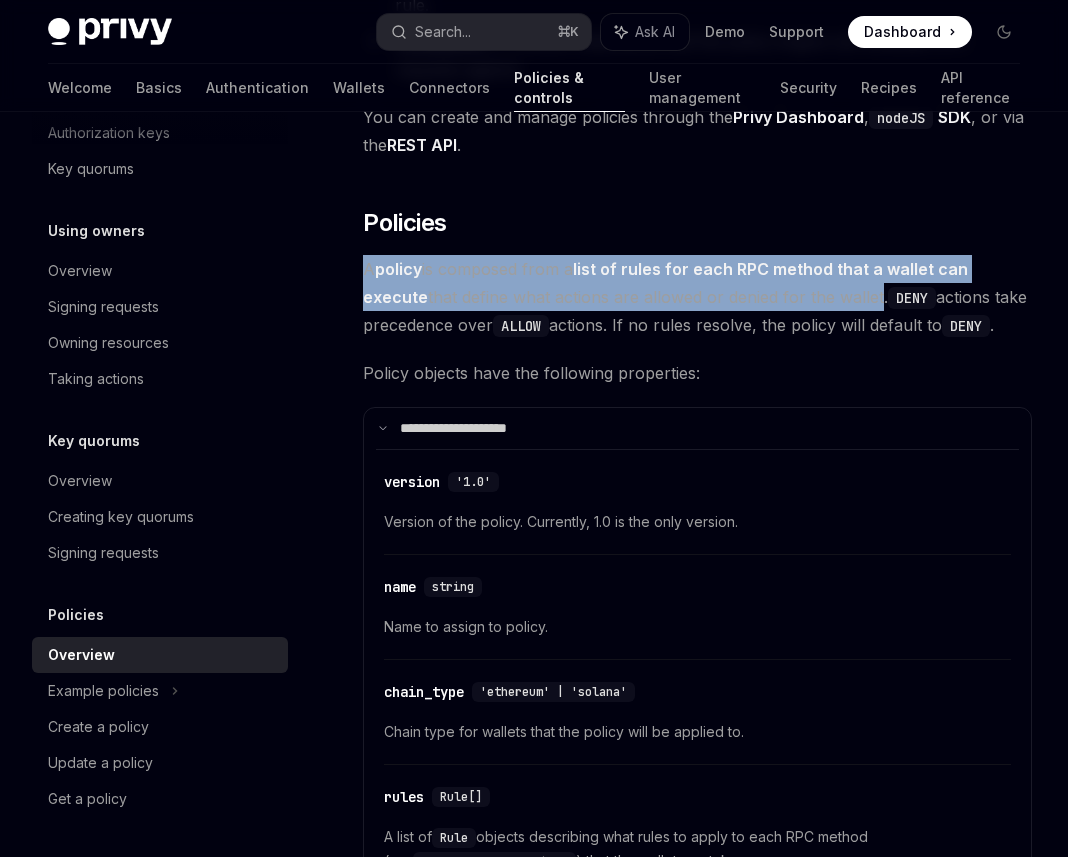 drag, startPoint x: 350, startPoint y: 261, endPoint x: 873, endPoint y: 290, distance: 523.8034 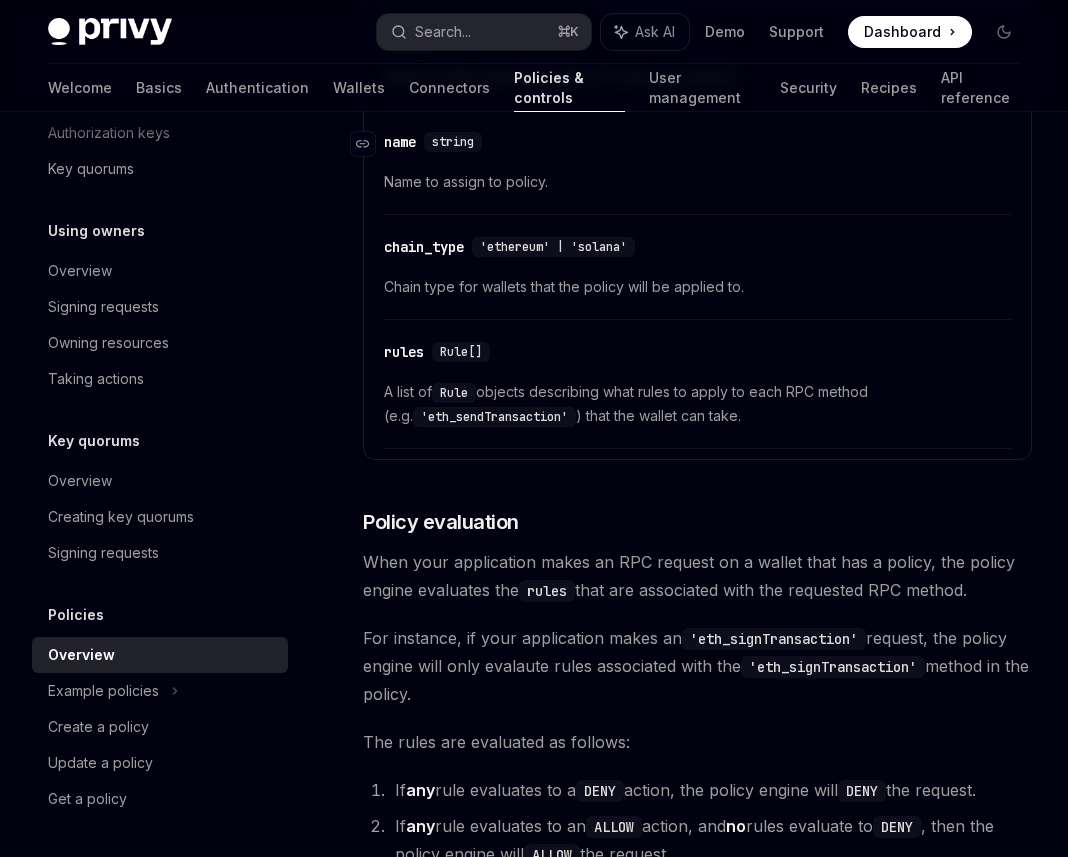 scroll, scrollTop: 1840, scrollLeft: 0, axis: vertical 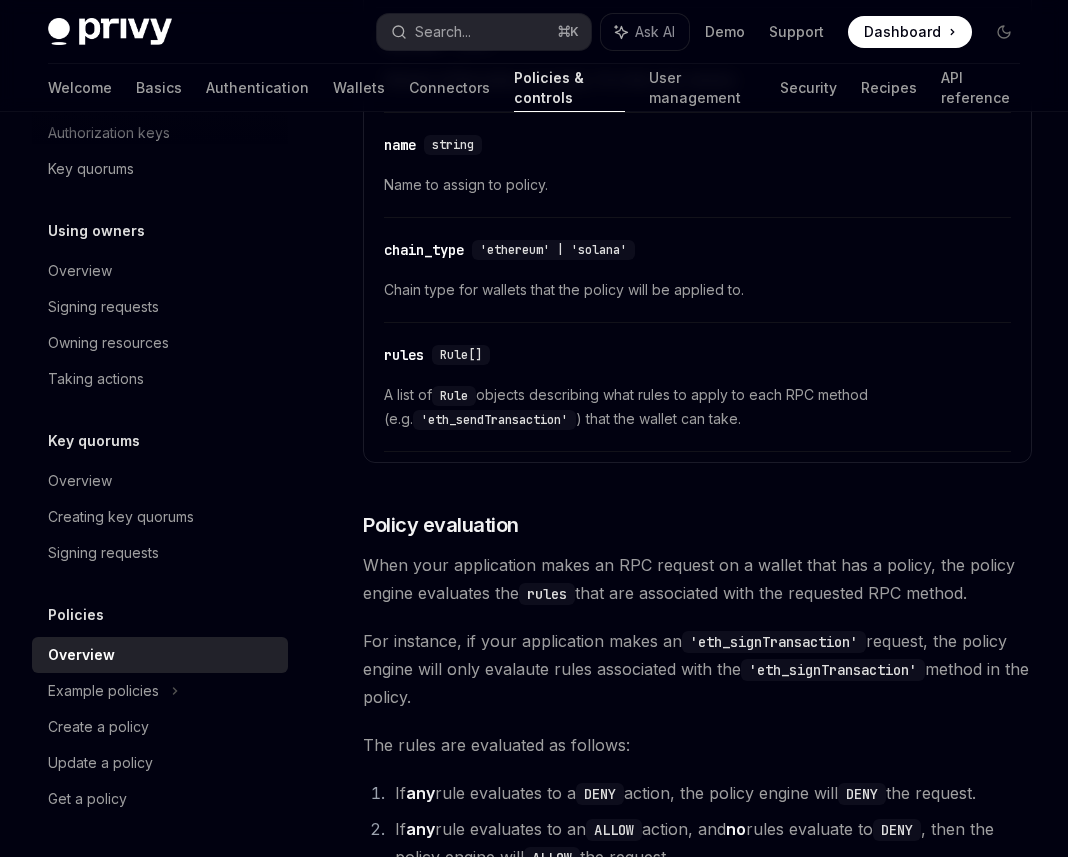 click on "When your application makes an RPC request on a wallet that has a policy, the policy engine evaluates the  rules  that are associated with the requested RPC method." at bounding box center [697, 579] 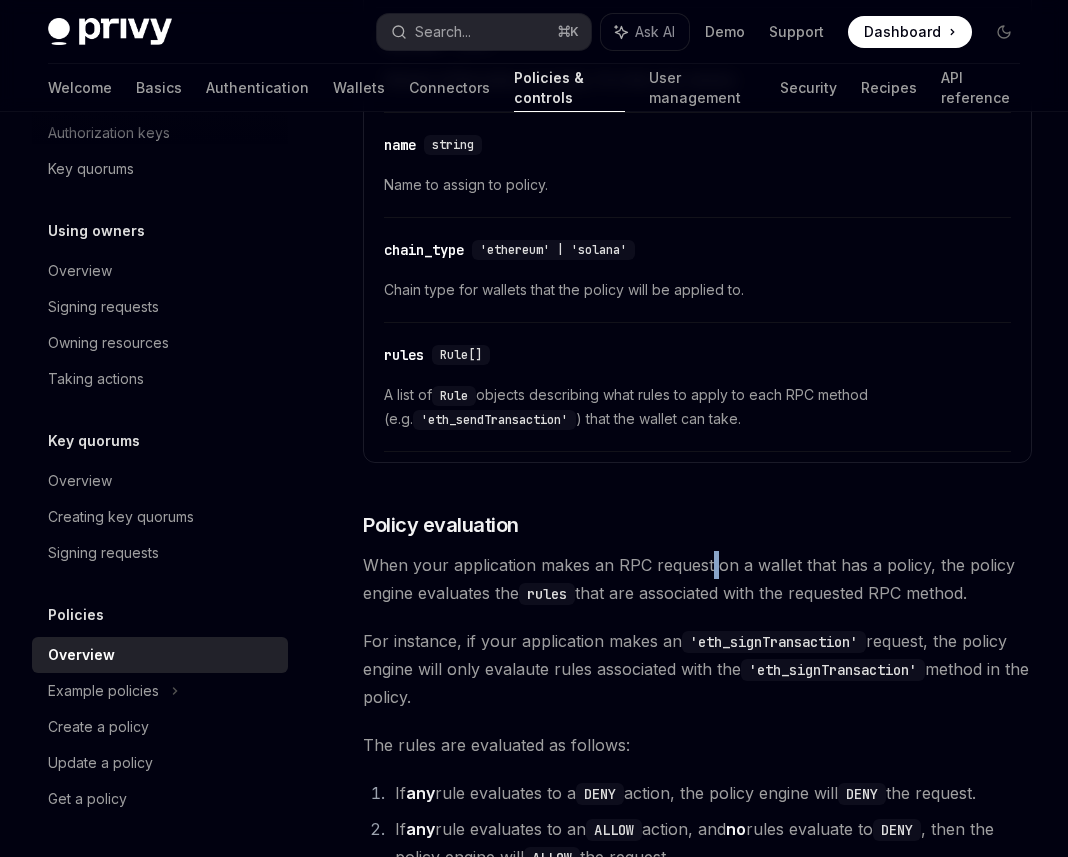 click on "When your application makes an RPC request on a wallet that has a policy, the policy engine evaluates the  rules  that are associated with the requested RPC method." at bounding box center (697, 579) 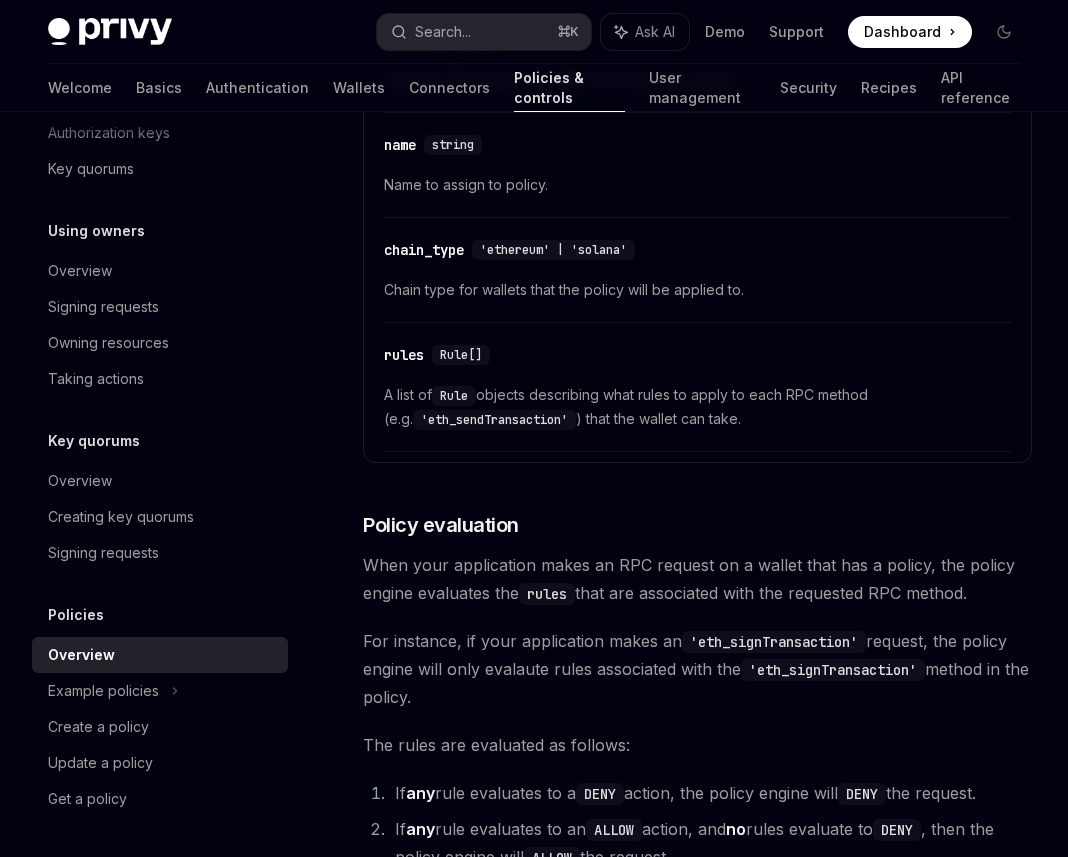 click on "When your application makes an RPC request on a wallet that has a policy, the policy engine evaluates the  rules  that are associated with the requested RPC method." at bounding box center (697, 579) 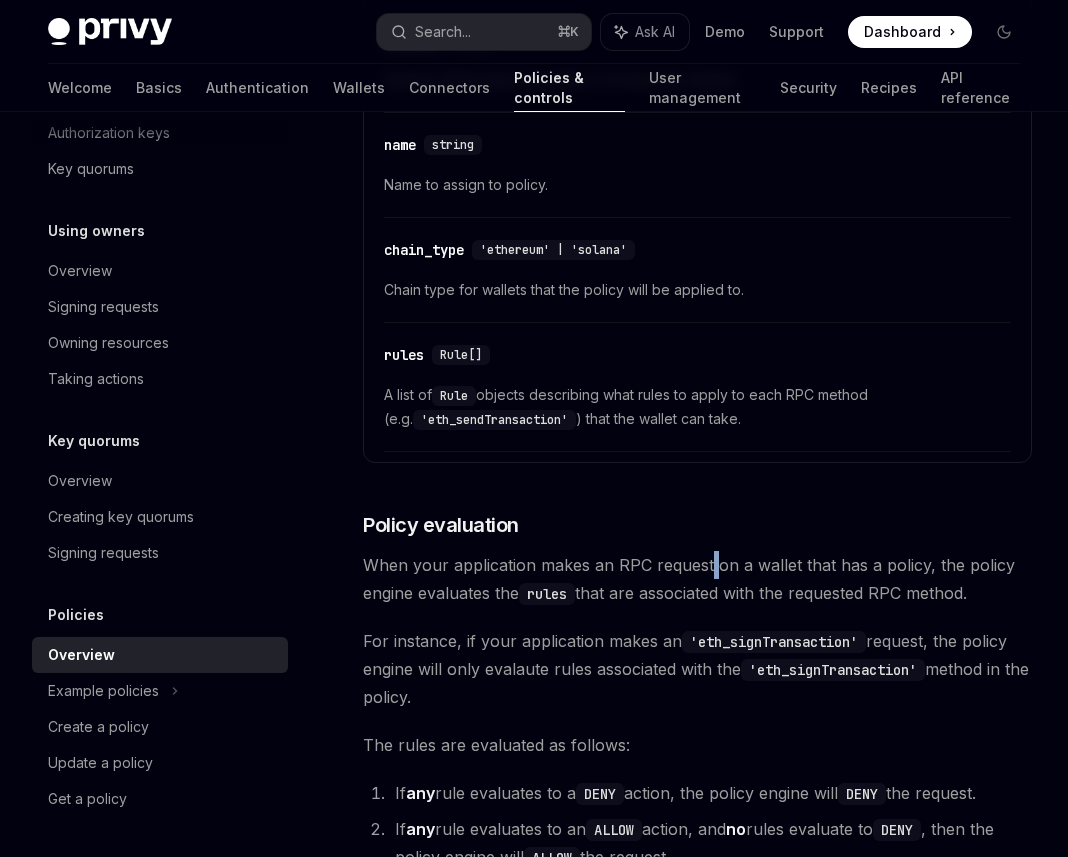 click on "When your application makes an RPC request on a wallet that has a policy, the policy engine evaluates the  rules  that are associated with the requested RPC method." at bounding box center (697, 579) 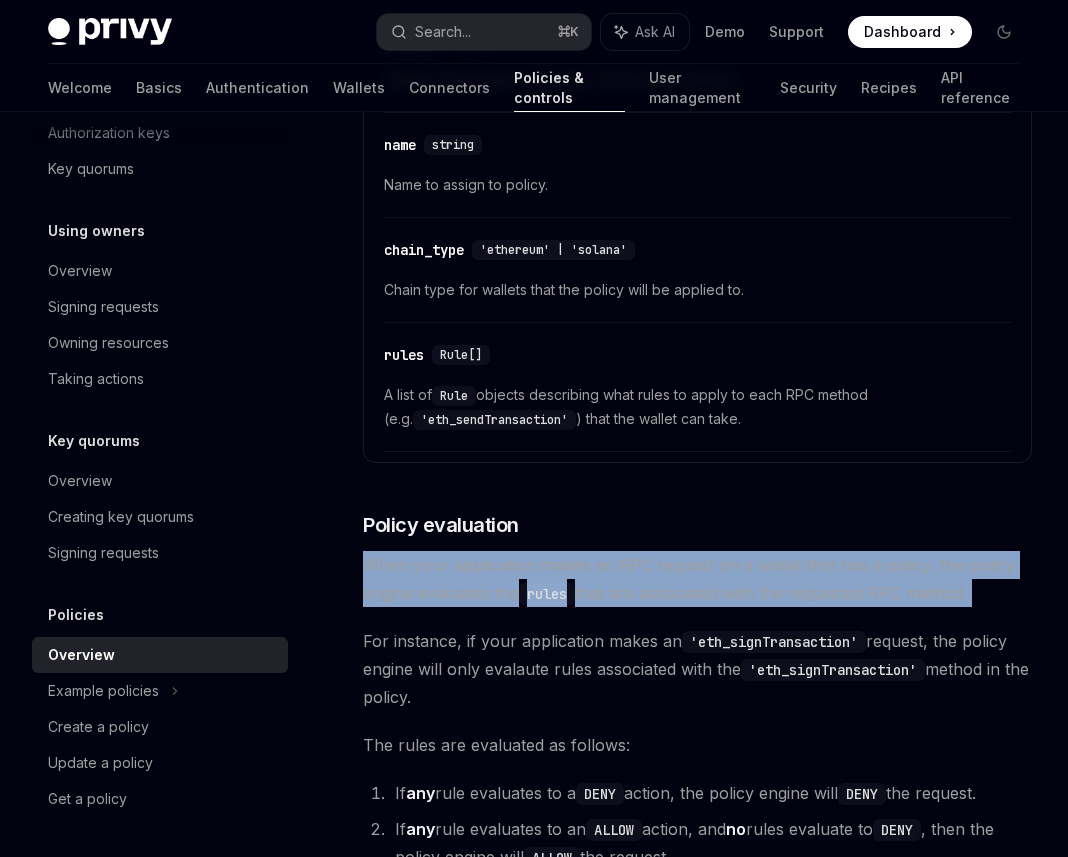 click on "When your application makes an RPC request on a wallet that has a policy, the policy engine evaluates the  rules  that are associated with the requested RPC method." at bounding box center (697, 579) 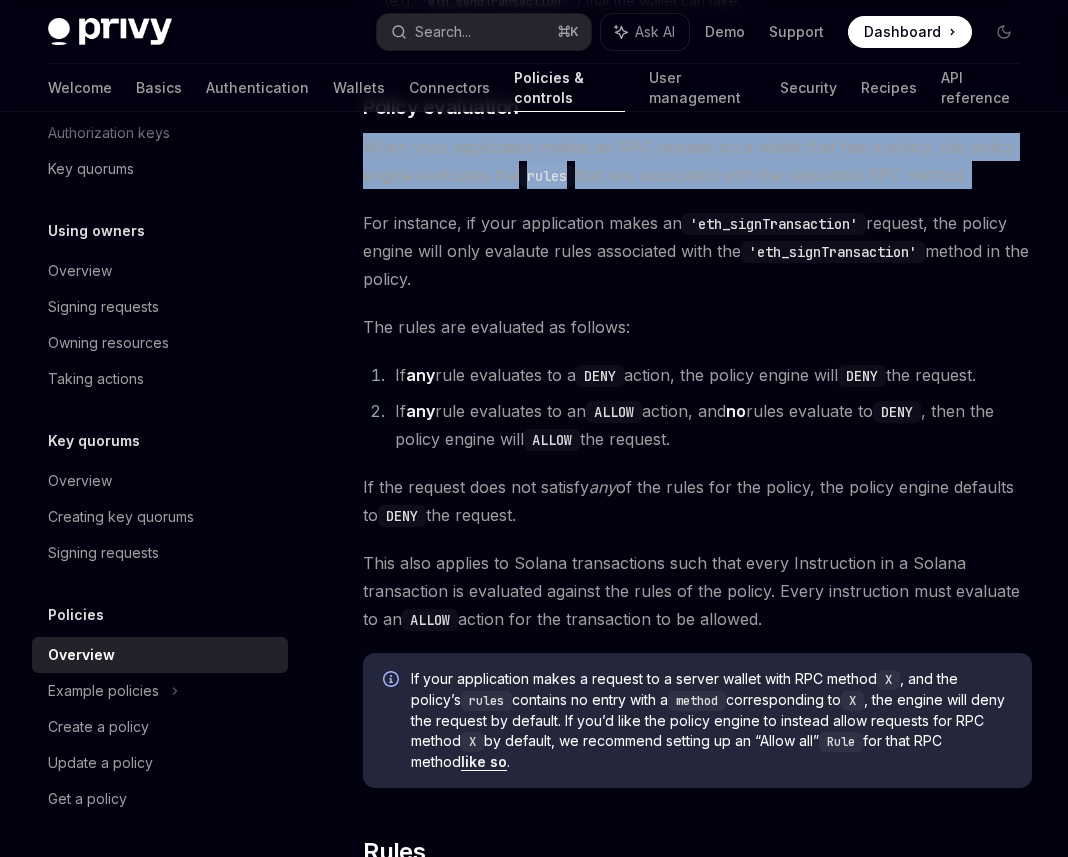 scroll, scrollTop: 2264, scrollLeft: 0, axis: vertical 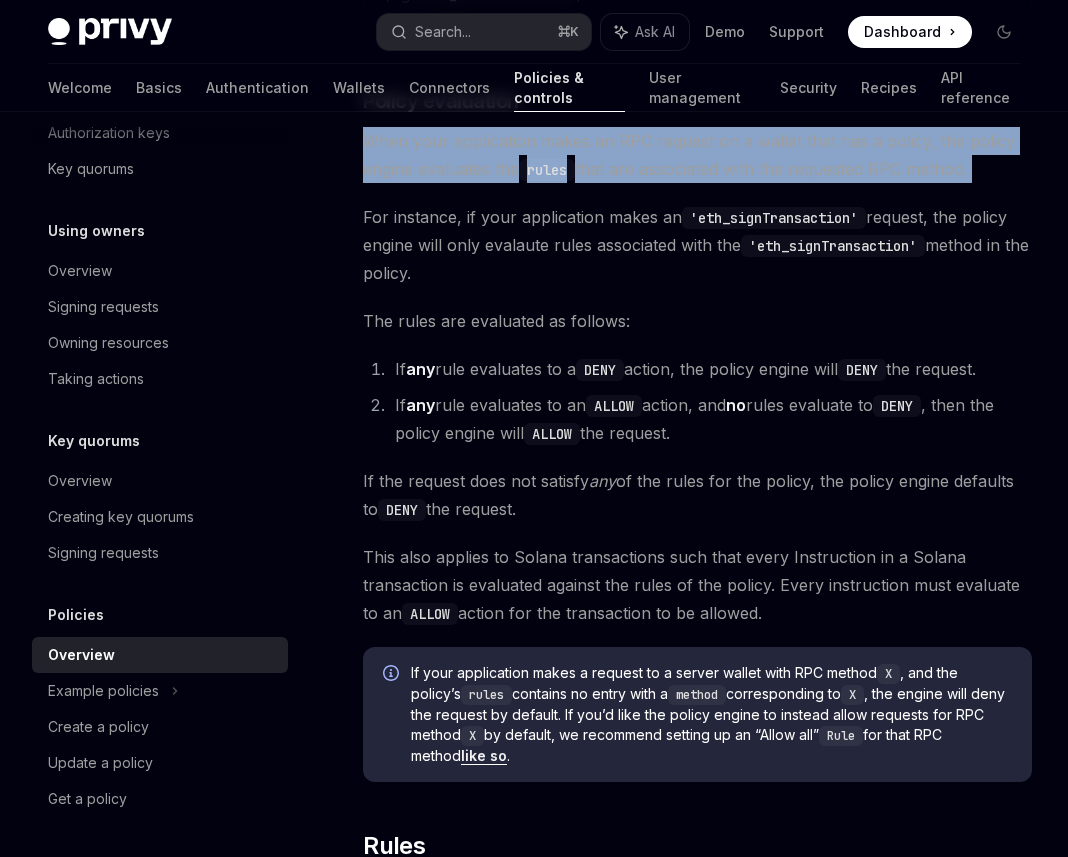 drag, startPoint x: 586, startPoint y: 258, endPoint x: 729, endPoint y: 474, distance: 259.04633 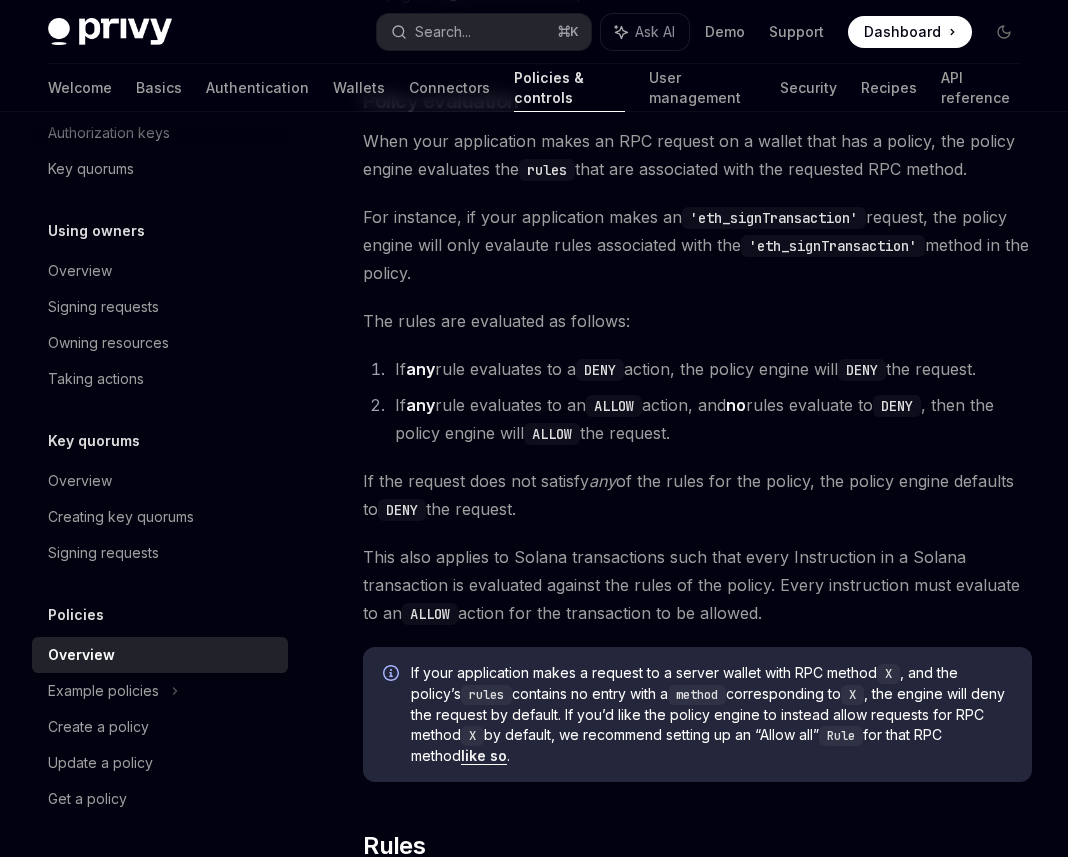 click on "If the request does not satisfy  any  of the rules for the policy, the policy engine defaults to  DENY  the request." at bounding box center [697, 495] 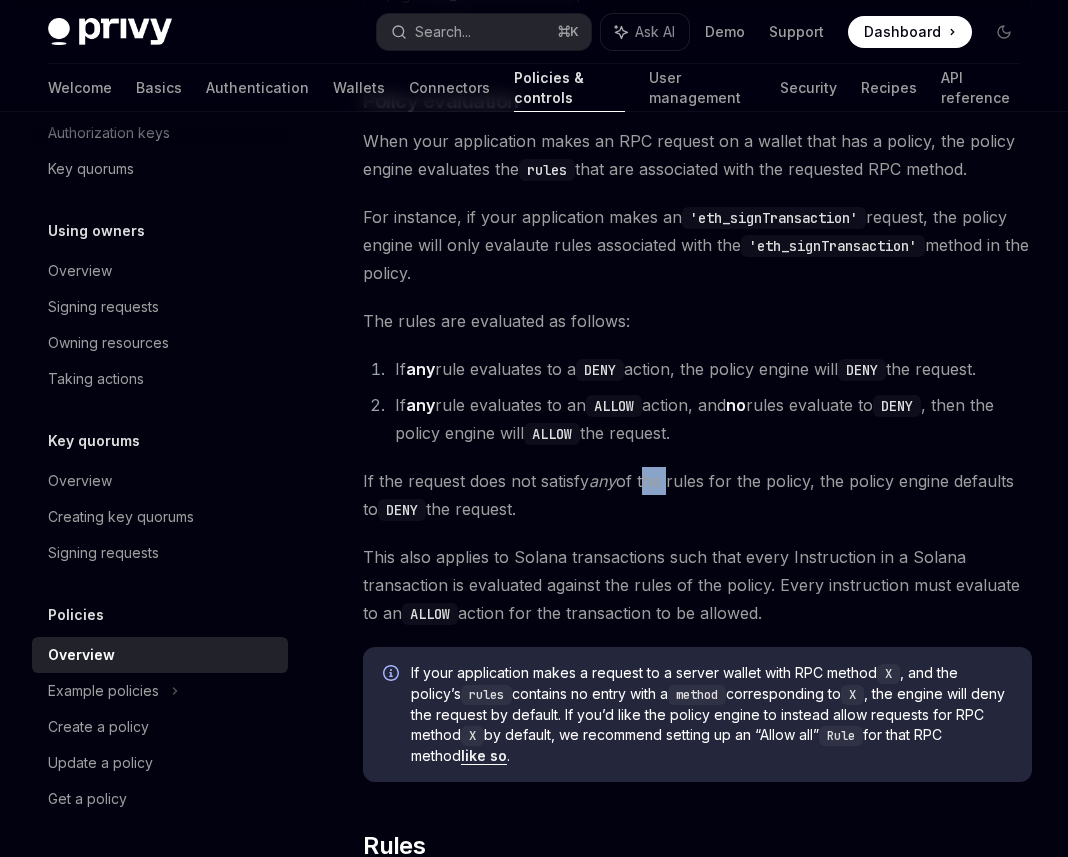 click on "If the request does not satisfy  any  of the rules for the policy, the policy engine defaults to  DENY  the request." at bounding box center [697, 495] 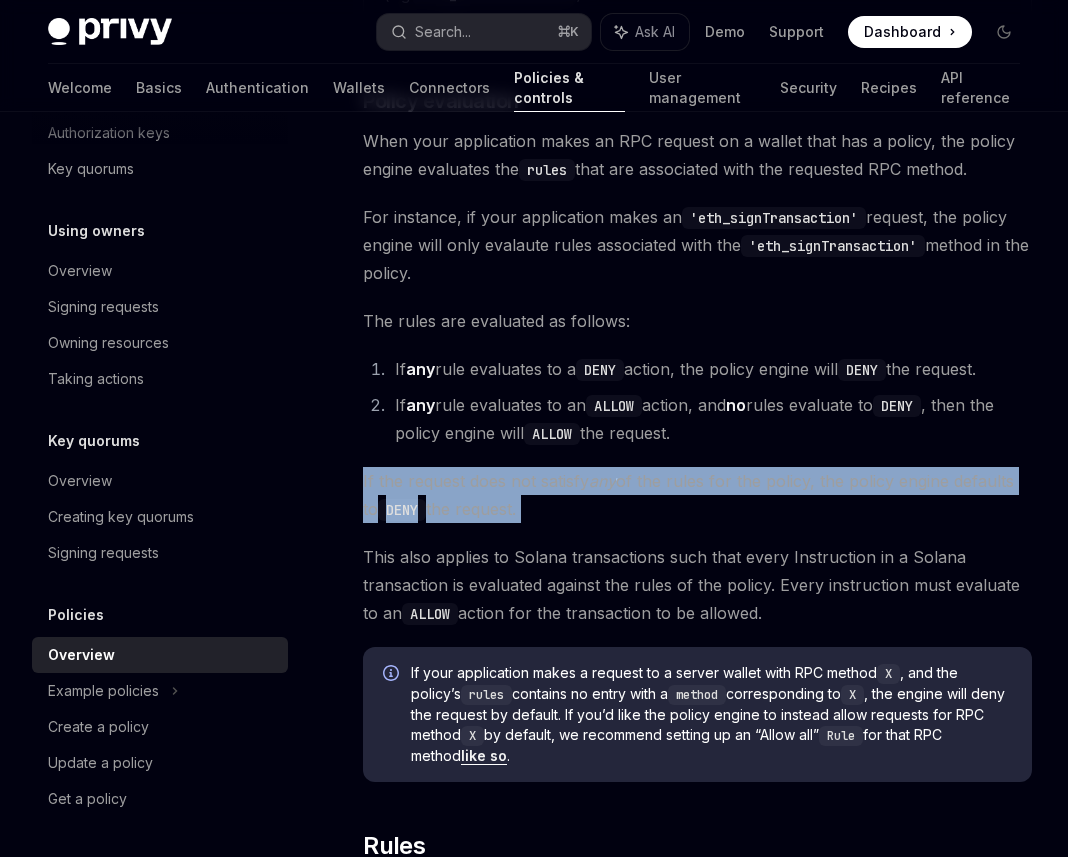 click on "If the request does not satisfy  any  of the rules for the policy, the policy engine defaults to  DENY  the request." at bounding box center [697, 495] 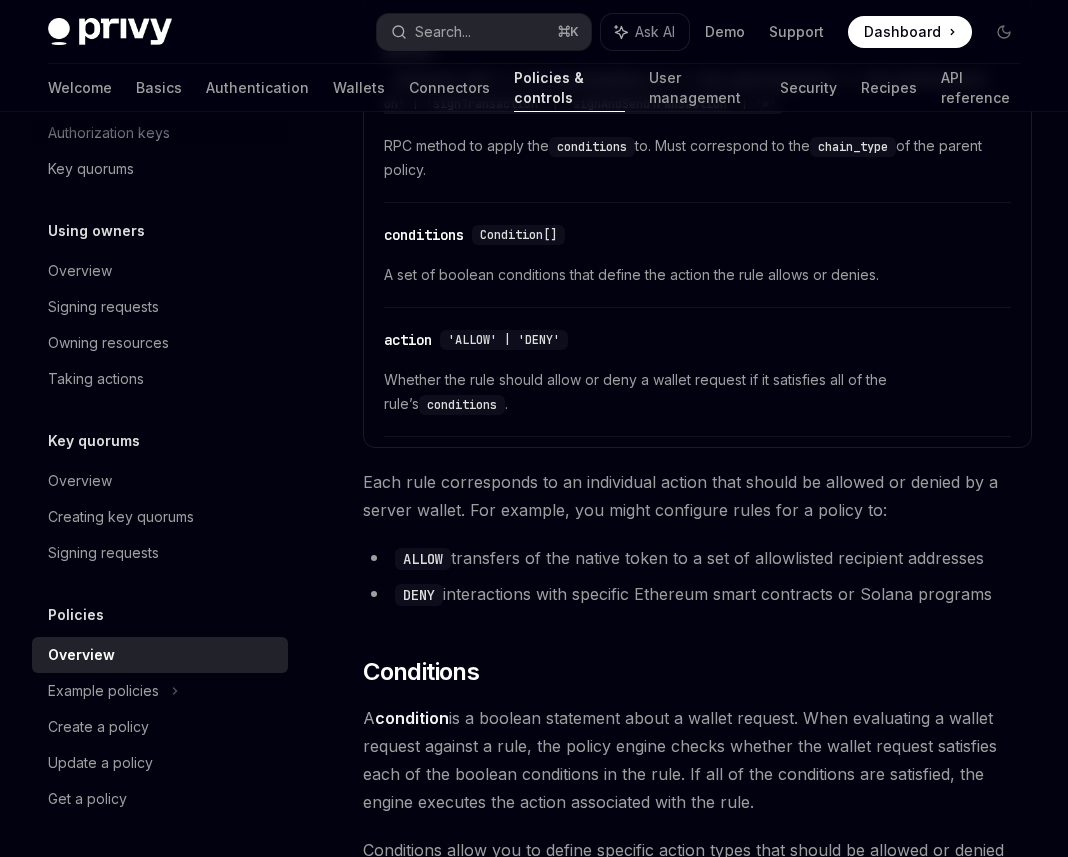 scroll, scrollTop: 3393, scrollLeft: 0, axis: vertical 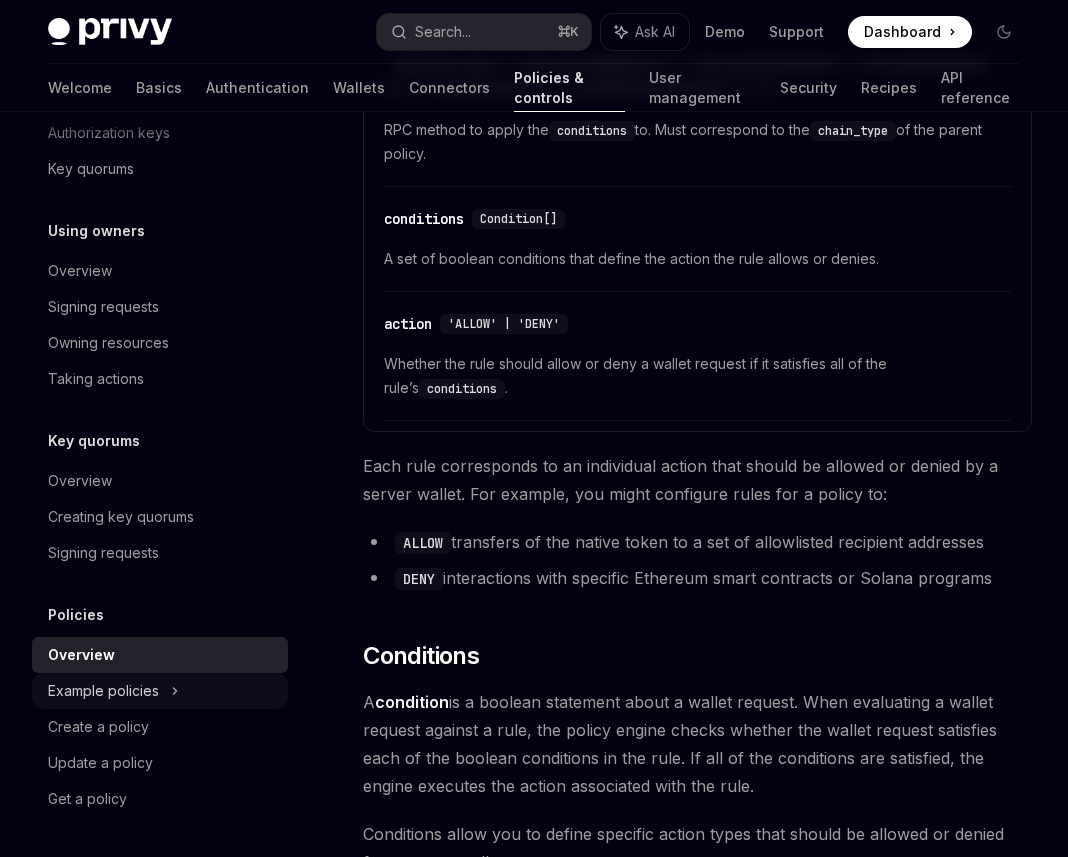 click on "Example policies" at bounding box center [67, 97] 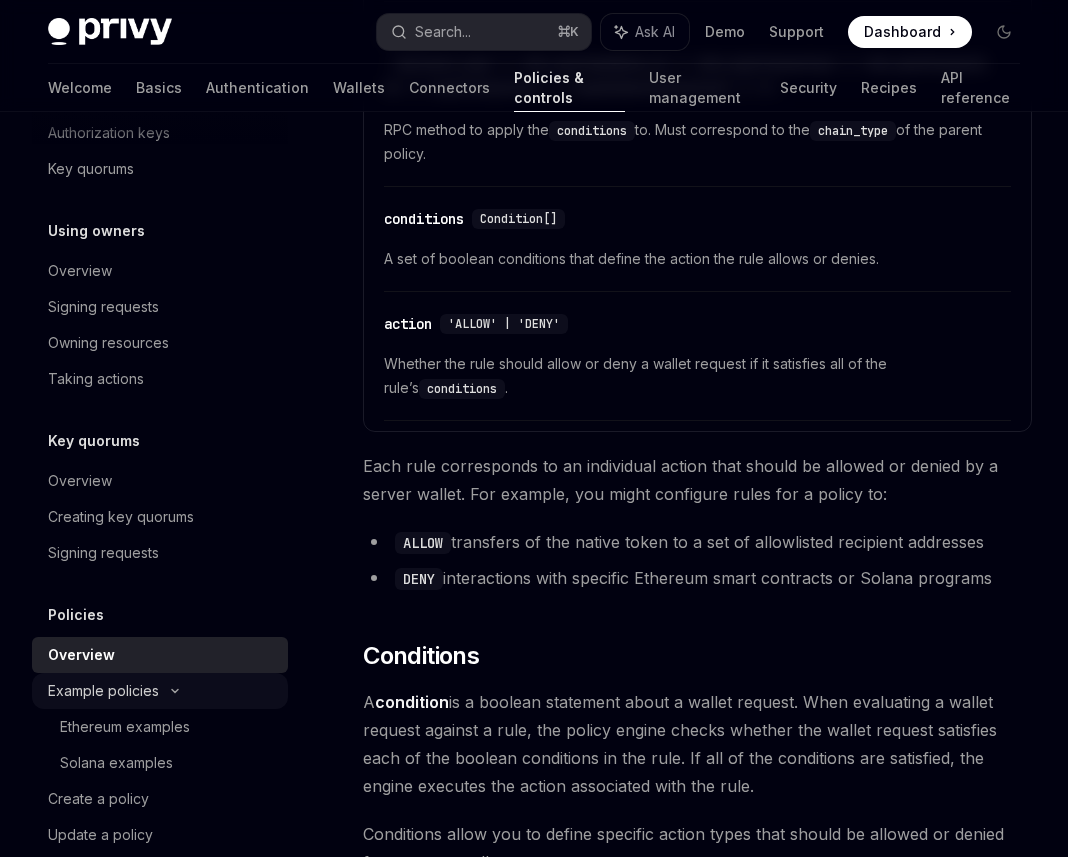 scroll, scrollTop: 0, scrollLeft: 0, axis: both 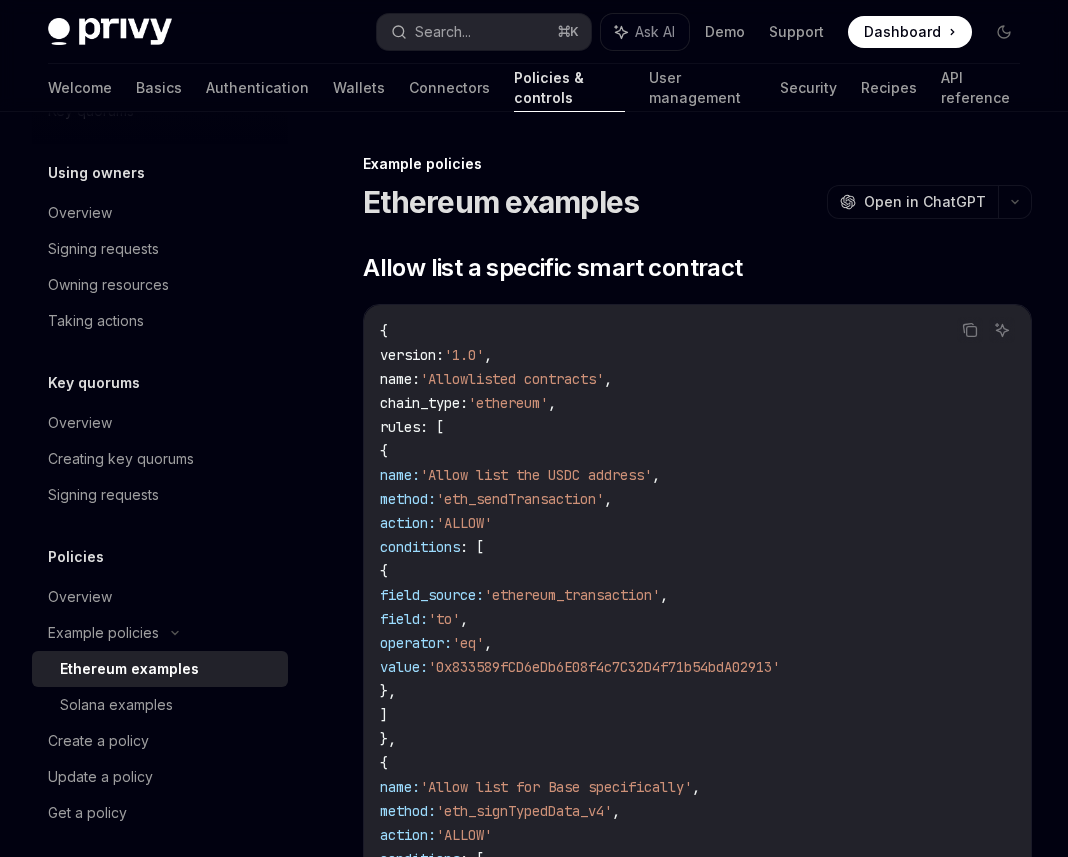 drag, startPoint x: 388, startPoint y: 262, endPoint x: 700, endPoint y: 456, distance: 367.39624 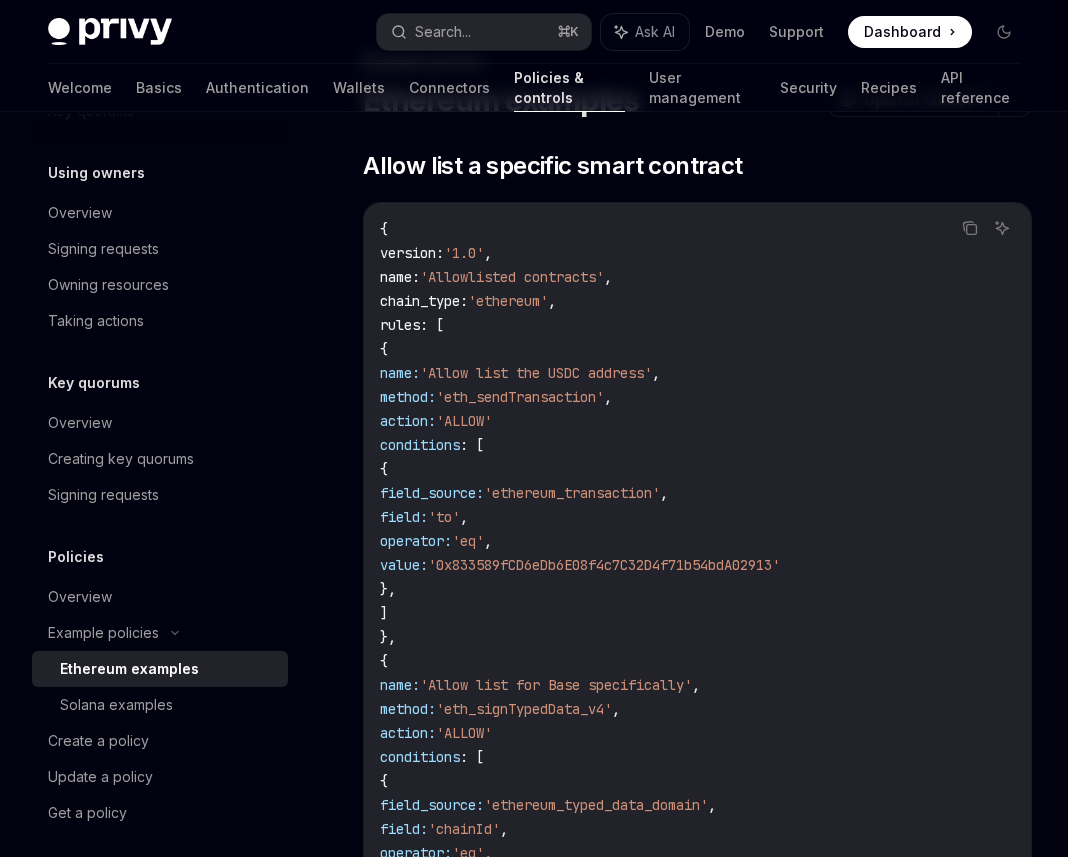 scroll, scrollTop: 105, scrollLeft: 0, axis: vertical 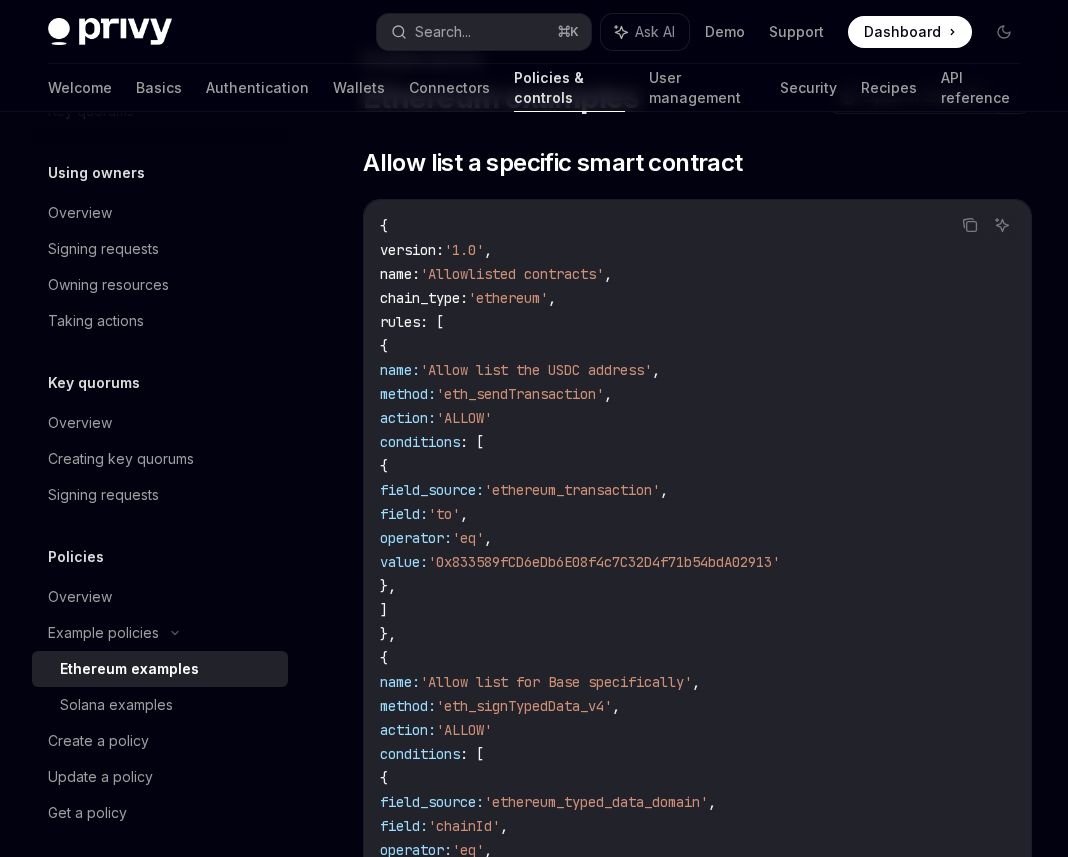 drag, startPoint x: 407, startPoint y: 306, endPoint x: 615, endPoint y: 469, distance: 264.25934 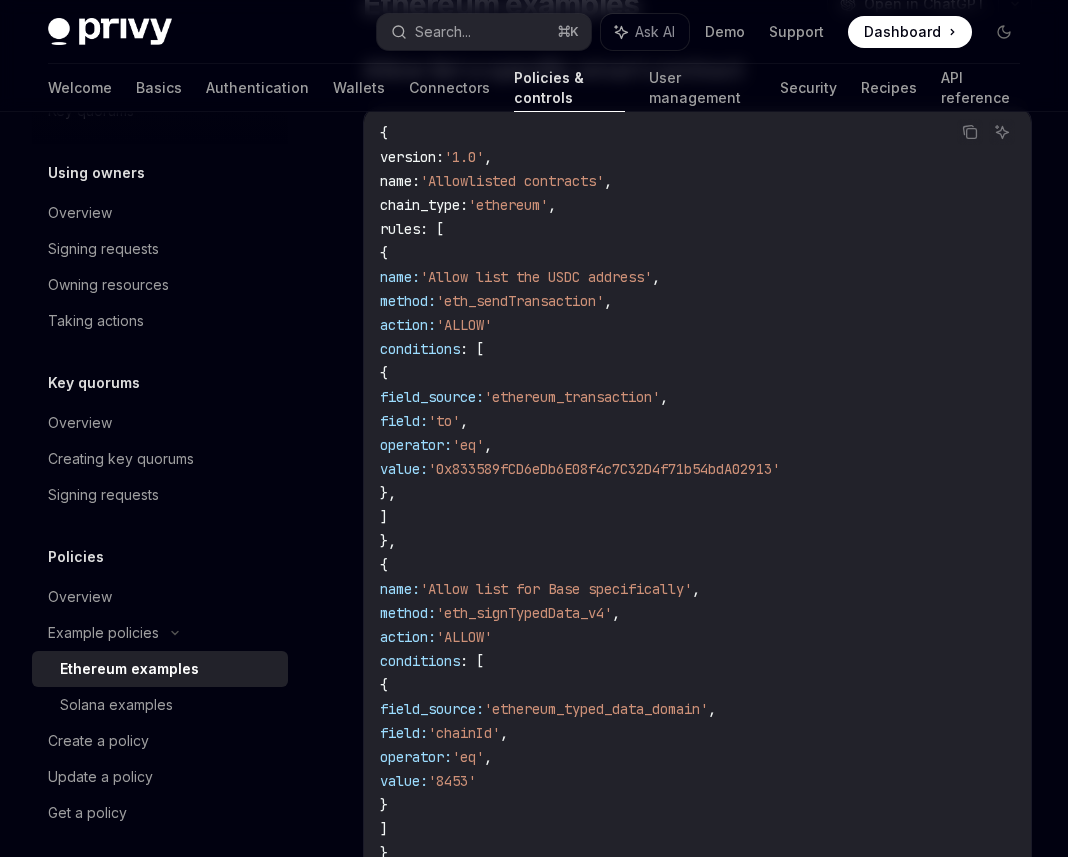 scroll, scrollTop: 233, scrollLeft: 0, axis: vertical 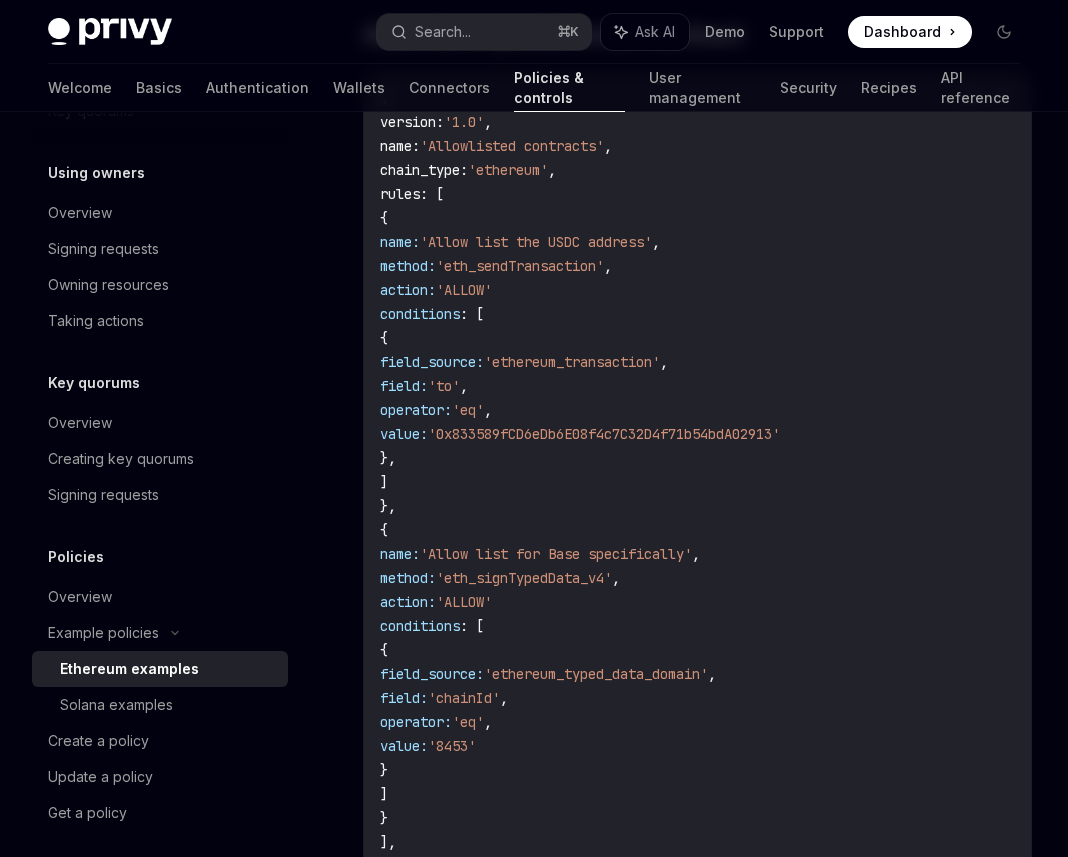 click on "{
version :  '1.0' ,
name :  'Allowlisted contracts' ,
chain_type :  'ethereum' ,
rules : [
{
name:  'Allow list the USDC address' ,
method:  'eth_sendTransaction' ,
action:  'ALLOW'
conditions : [
{
field_source:  'ethereum_transaction' ,
field:  'to' ,
operator:  'eq' ,
value:  '0x833589fCD6eDb6E08f4c7C32D4f71b54bdA02913'
},
]
},
{
name:  'Allow list for Base specifically' ,
method:  'eth_signTypedData_v4' ,
action:  'ALLOW'
conditions : [
{
field_source:  'ethereum_typed_data_domain' ,
field:  'chainId' ,
operator:  'eq' ,
value:  '8453'
}
]
}
],
}" at bounding box center [697, 482] 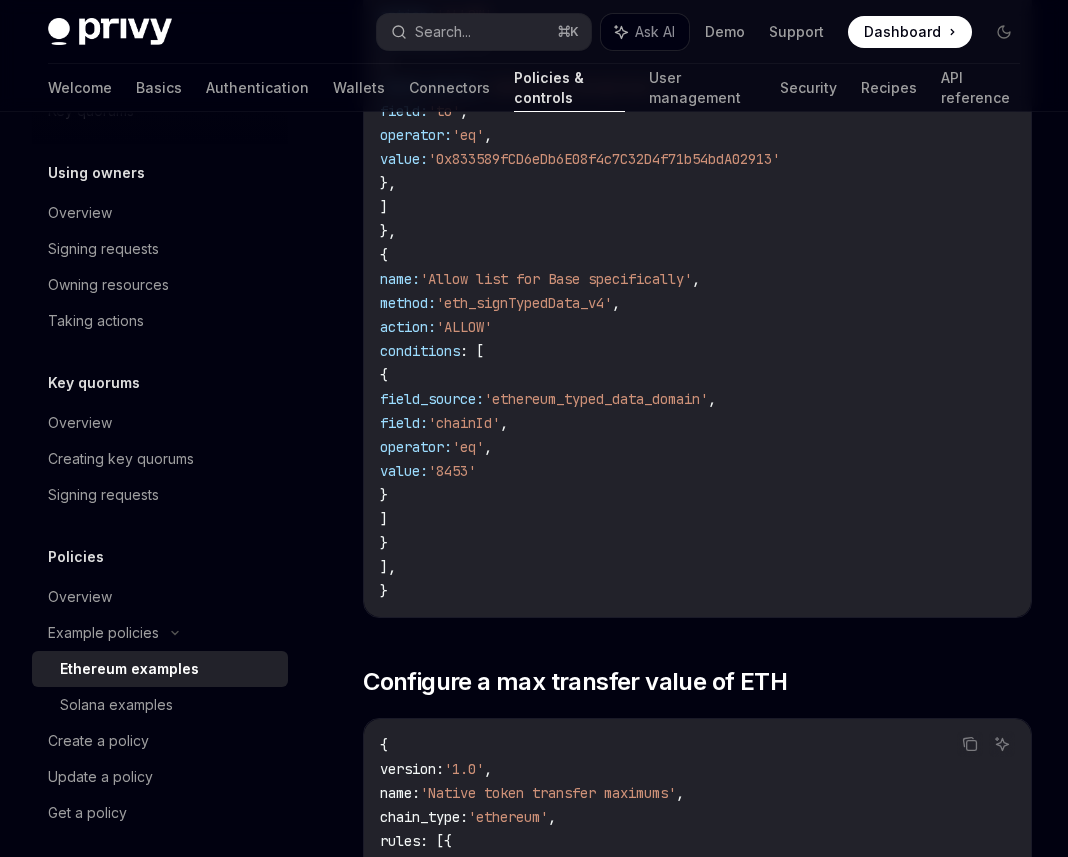 scroll, scrollTop: 509, scrollLeft: 0, axis: vertical 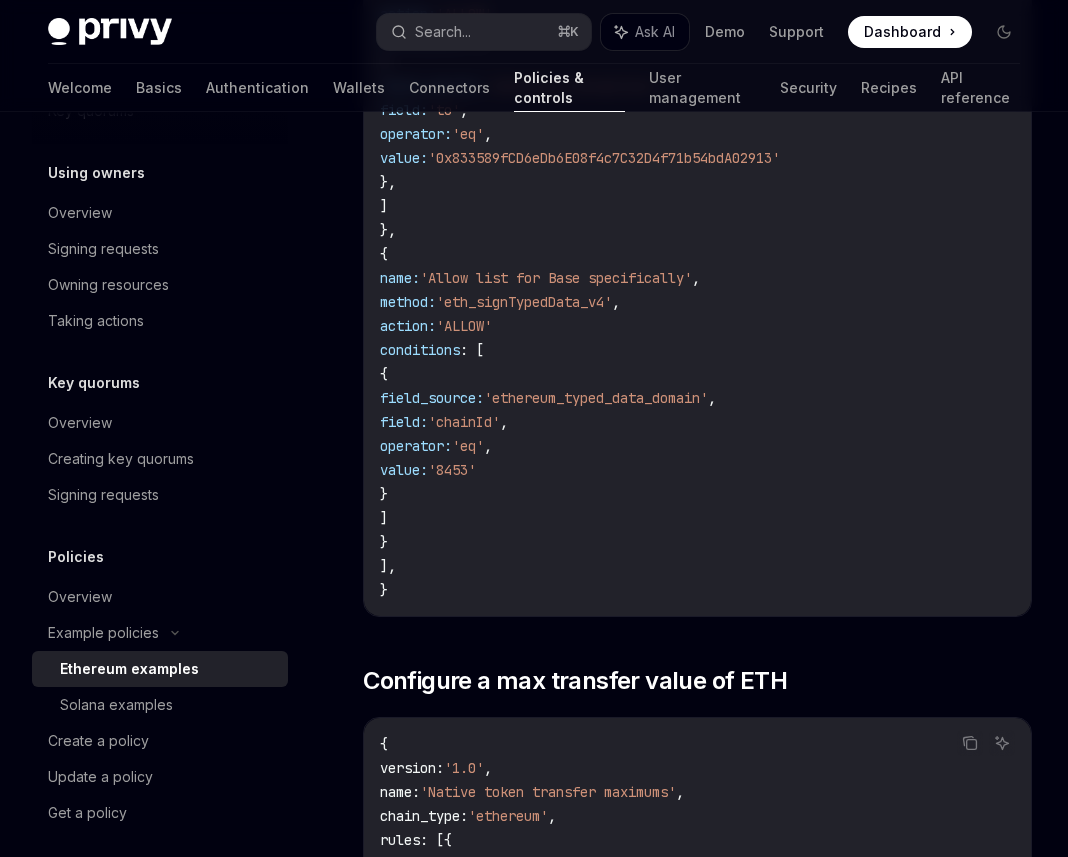 drag, startPoint x: 581, startPoint y: 594, endPoint x: 448, endPoint y: 297, distance: 325.41974 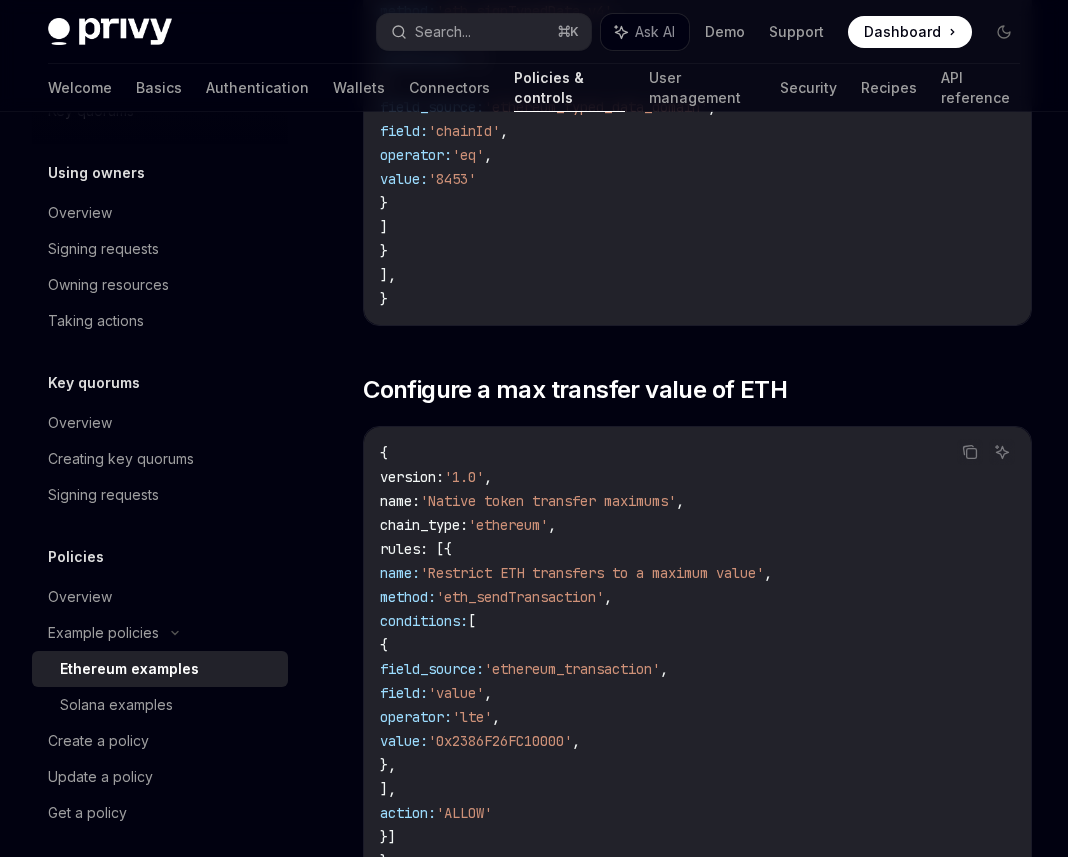 scroll, scrollTop: 808, scrollLeft: 0, axis: vertical 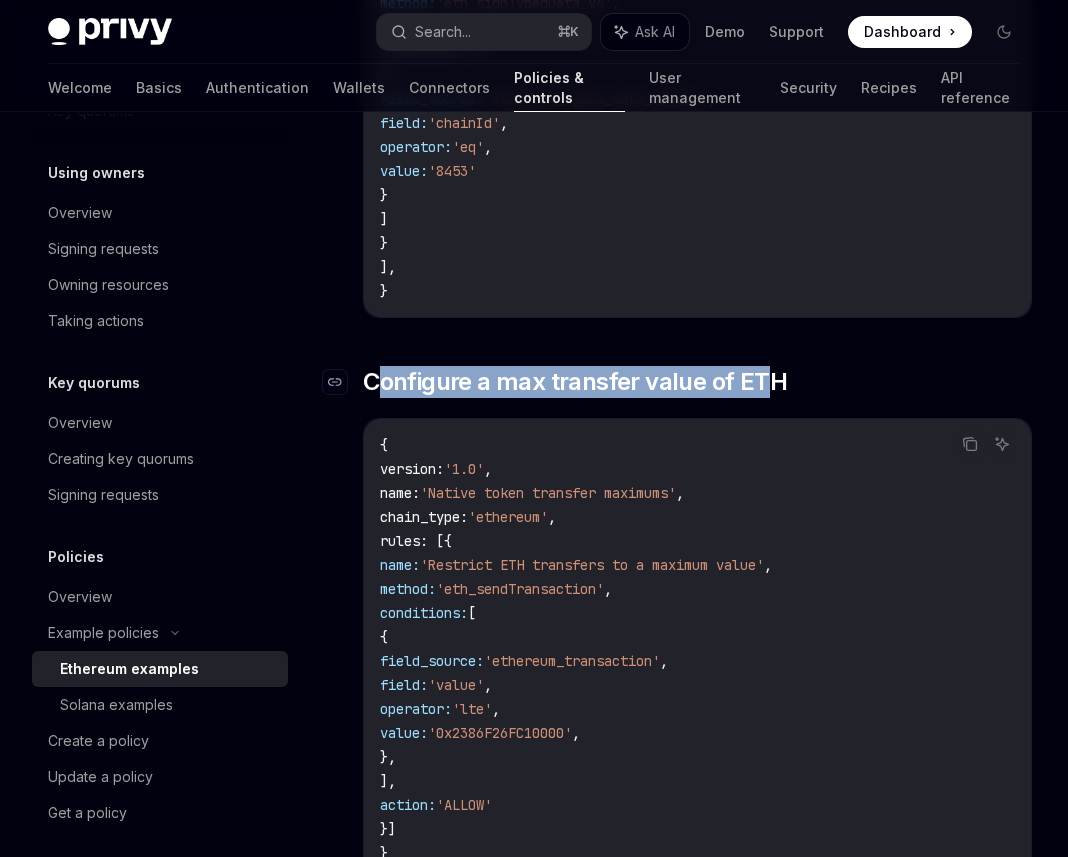 drag, startPoint x: 383, startPoint y: 378, endPoint x: 769, endPoint y: 386, distance: 386.0829 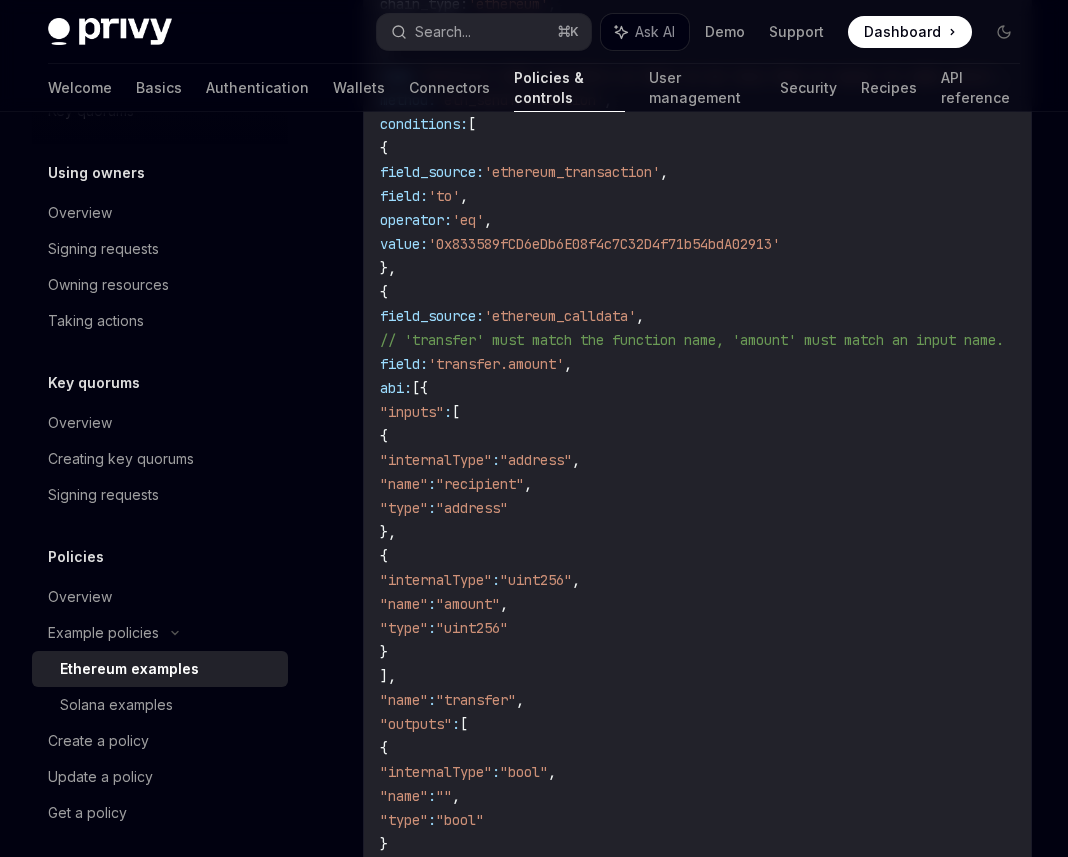 scroll, scrollTop: 1882, scrollLeft: 0, axis: vertical 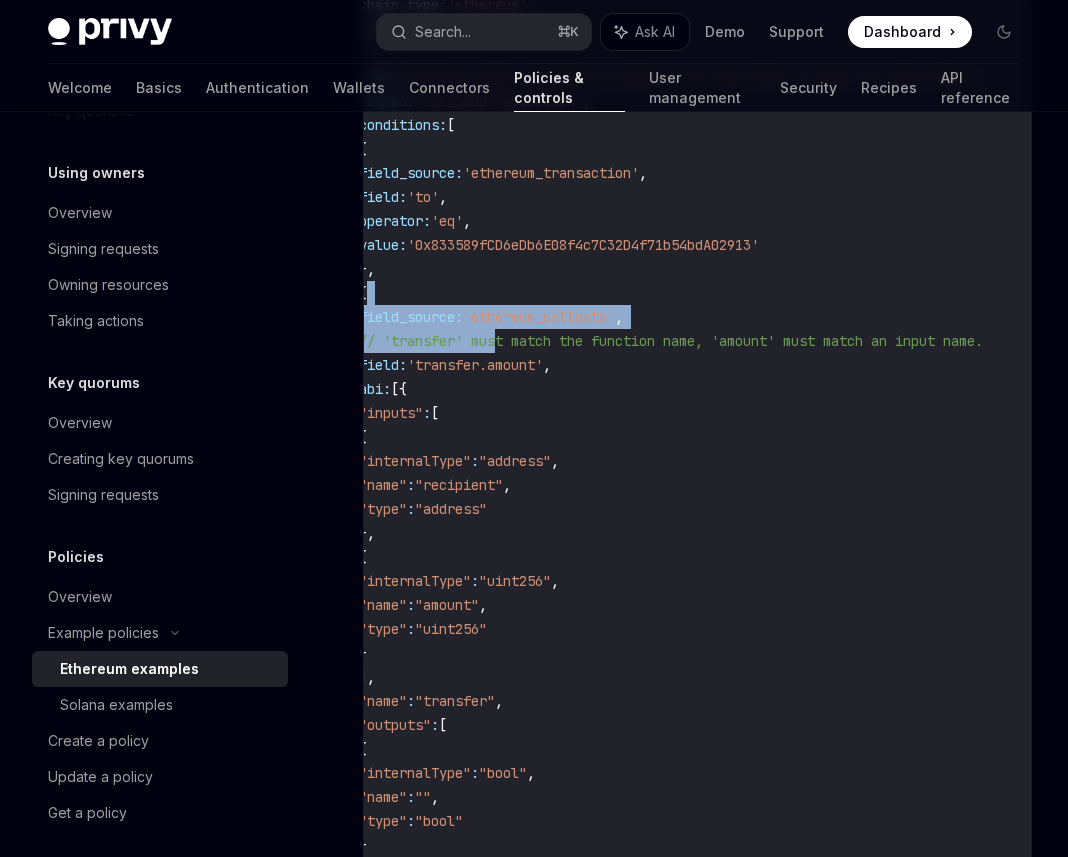 drag, startPoint x: 528, startPoint y: 335, endPoint x: 408, endPoint y: 304, distance: 123.9395 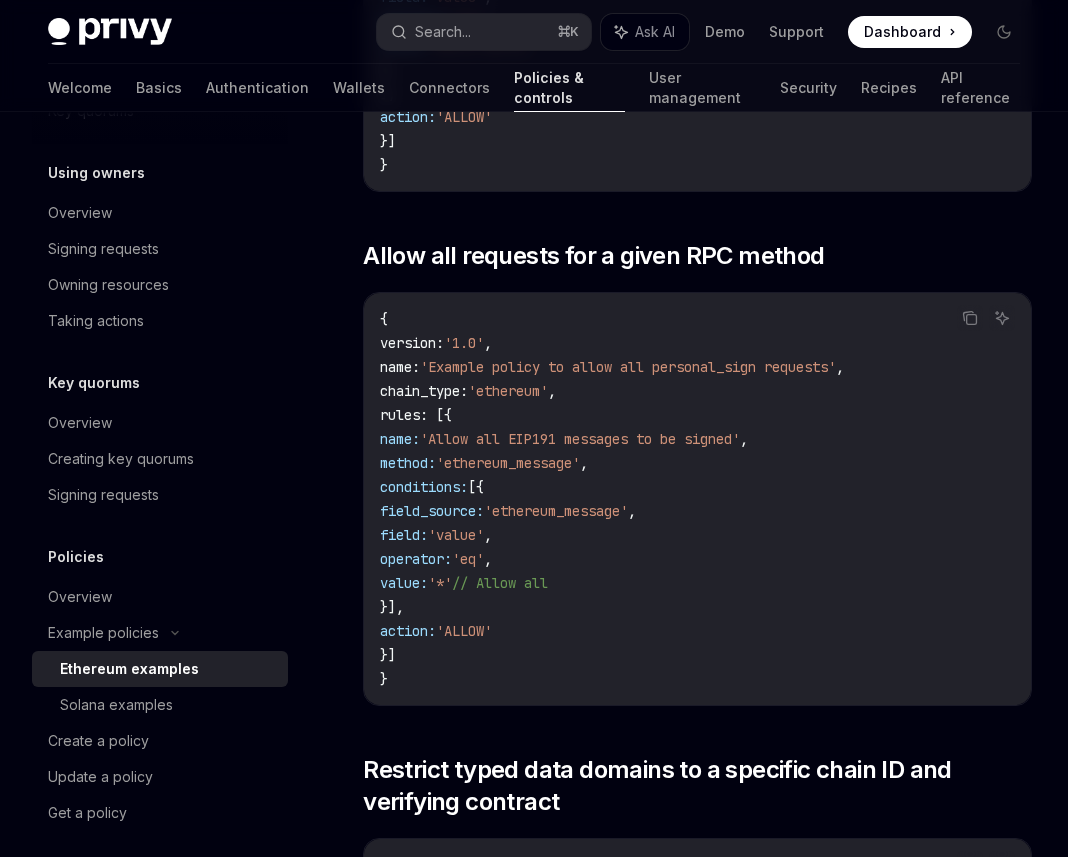 scroll, scrollTop: 4529, scrollLeft: 0, axis: vertical 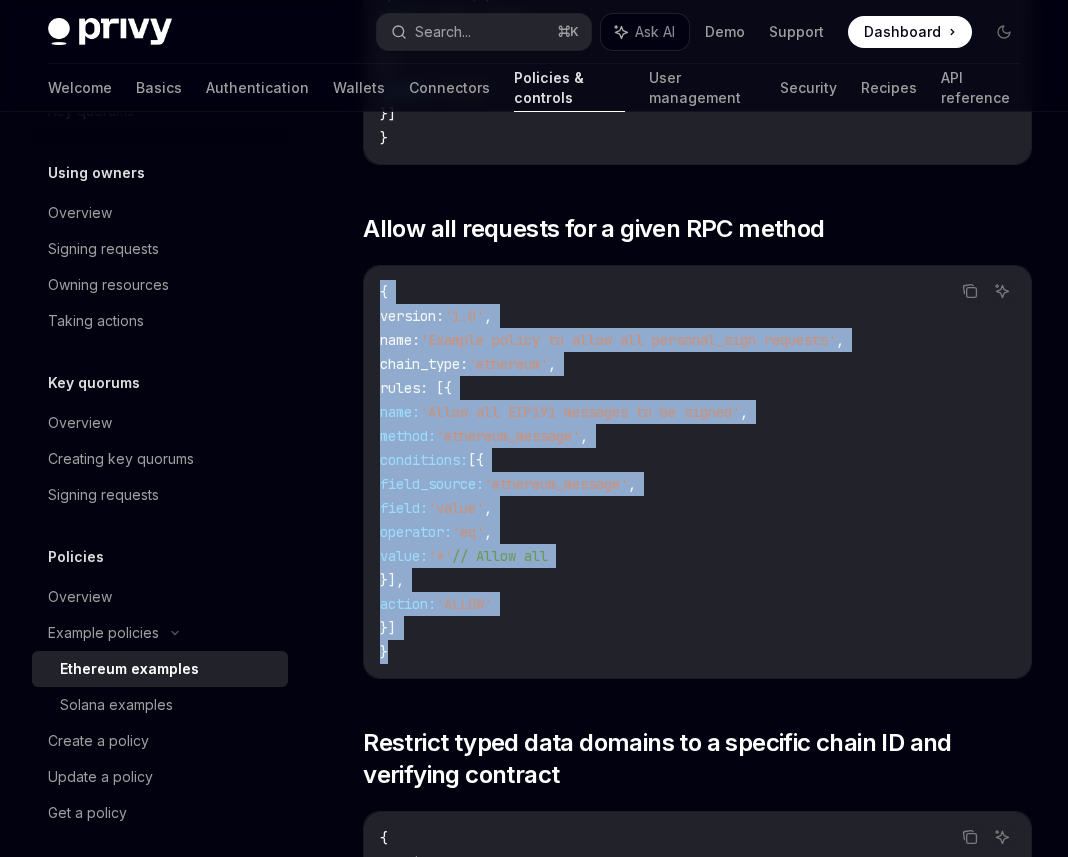 drag, startPoint x: 615, startPoint y: 678, endPoint x: 382, endPoint y: 312, distance: 433.8721 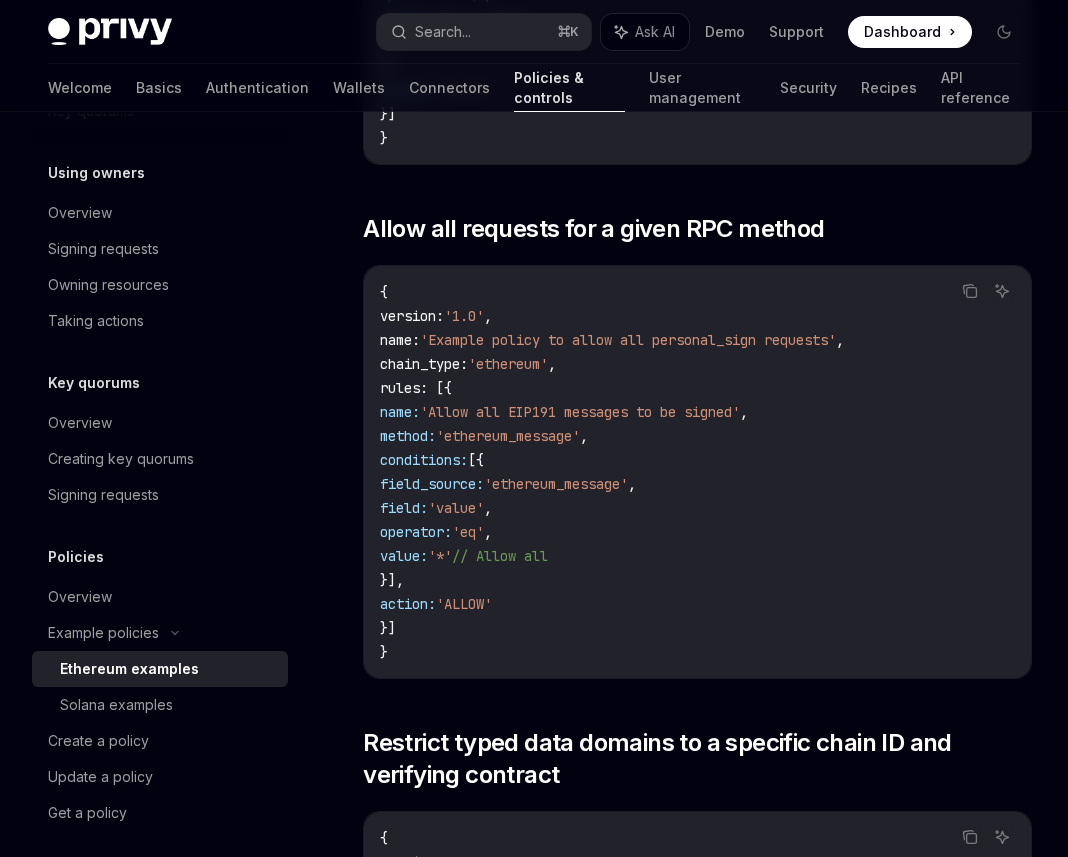 click on "name" at bounding box center (396, 340) 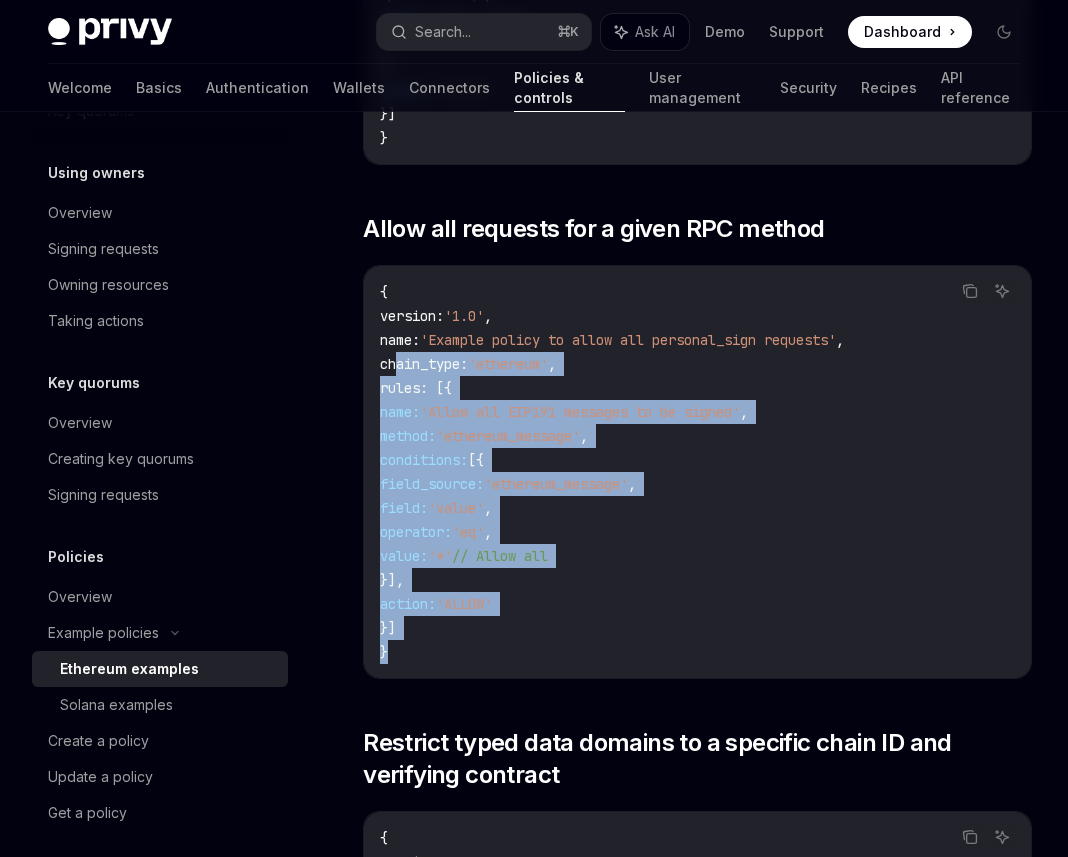 drag, startPoint x: 396, startPoint y: 375, endPoint x: 691, endPoint y: 673, distance: 419.3197 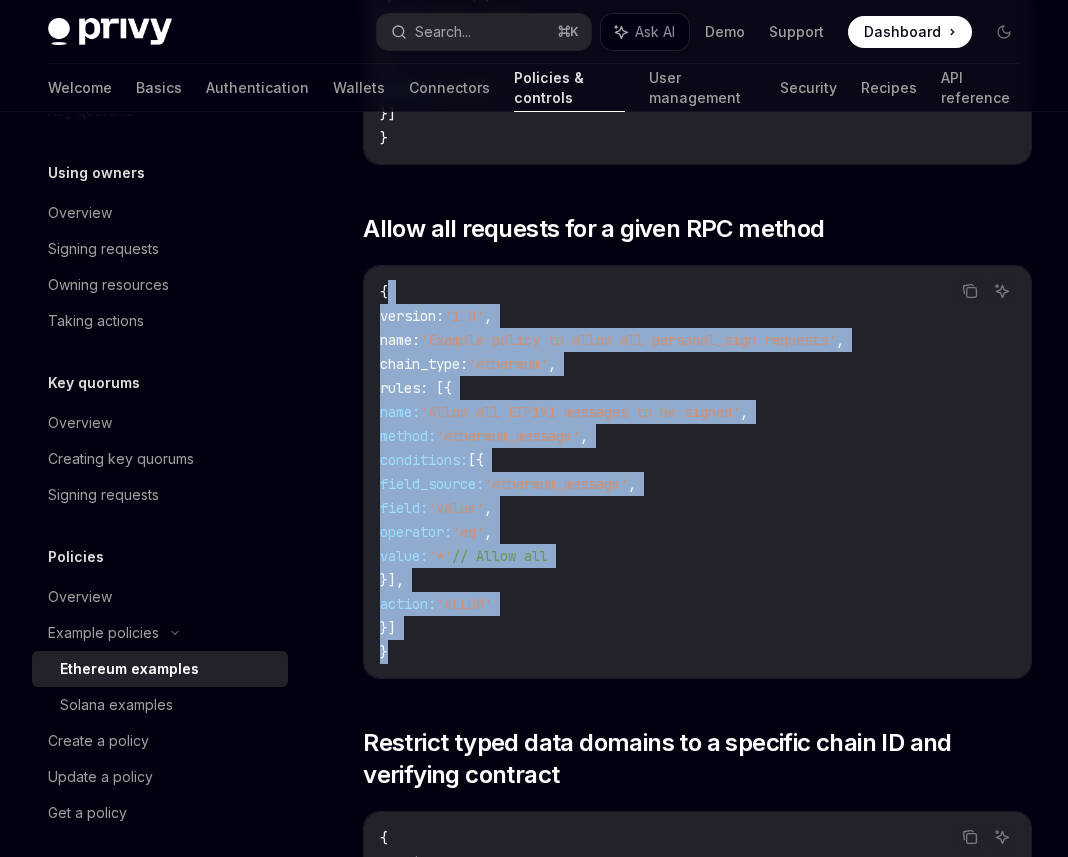 drag, startPoint x: 637, startPoint y: 675, endPoint x: 387, endPoint y: 290, distance: 459.0479 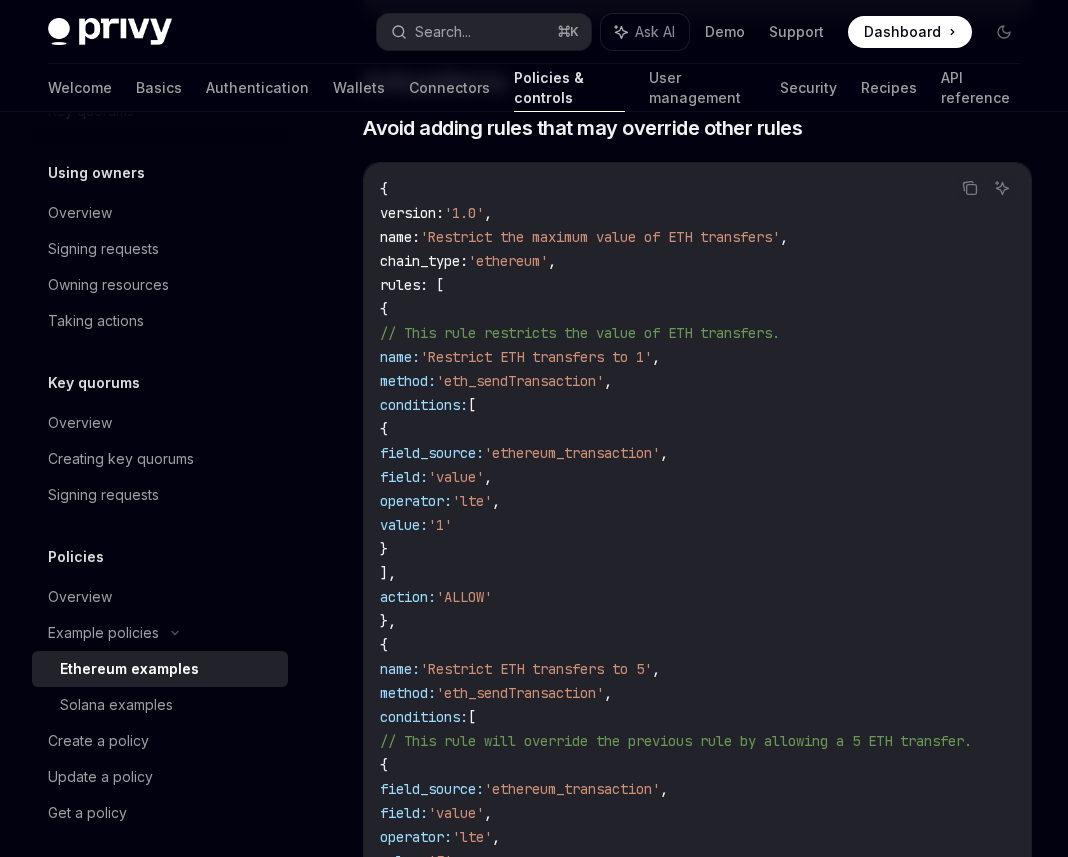 scroll, scrollTop: 9728, scrollLeft: 0, axis: vertical 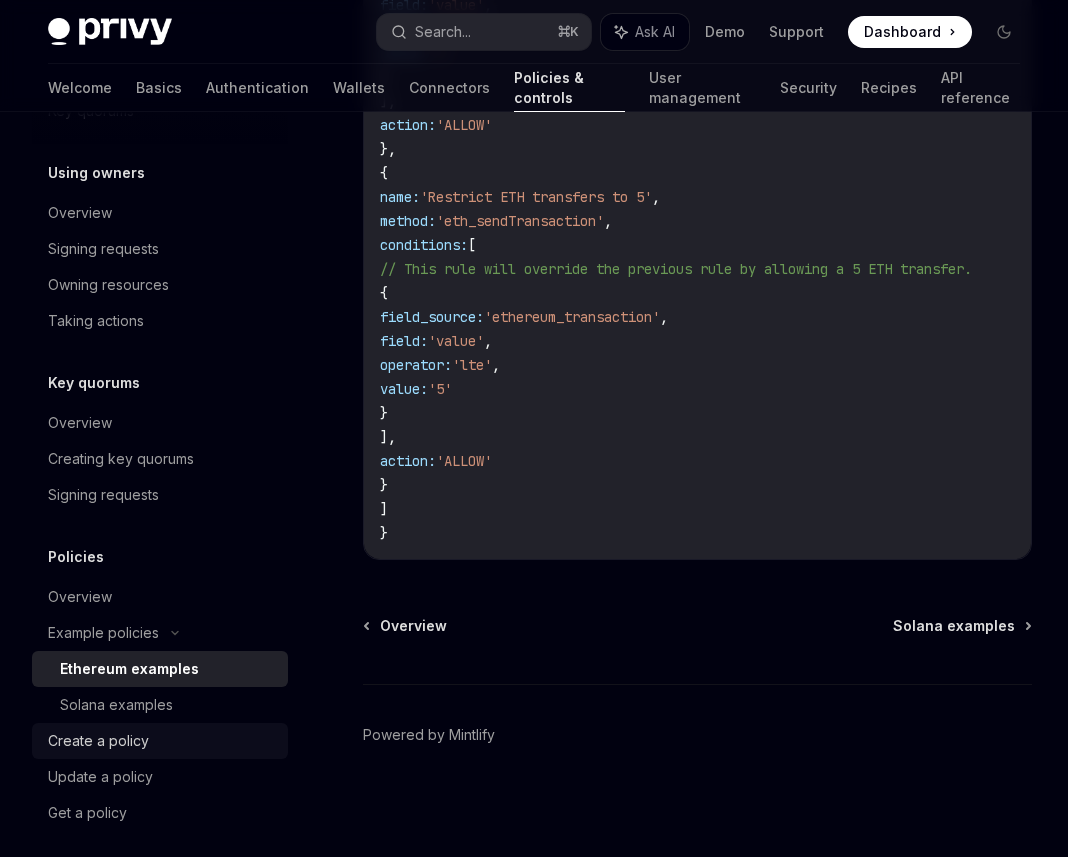 click on "Create a policy" at bounding box center [98, 741] 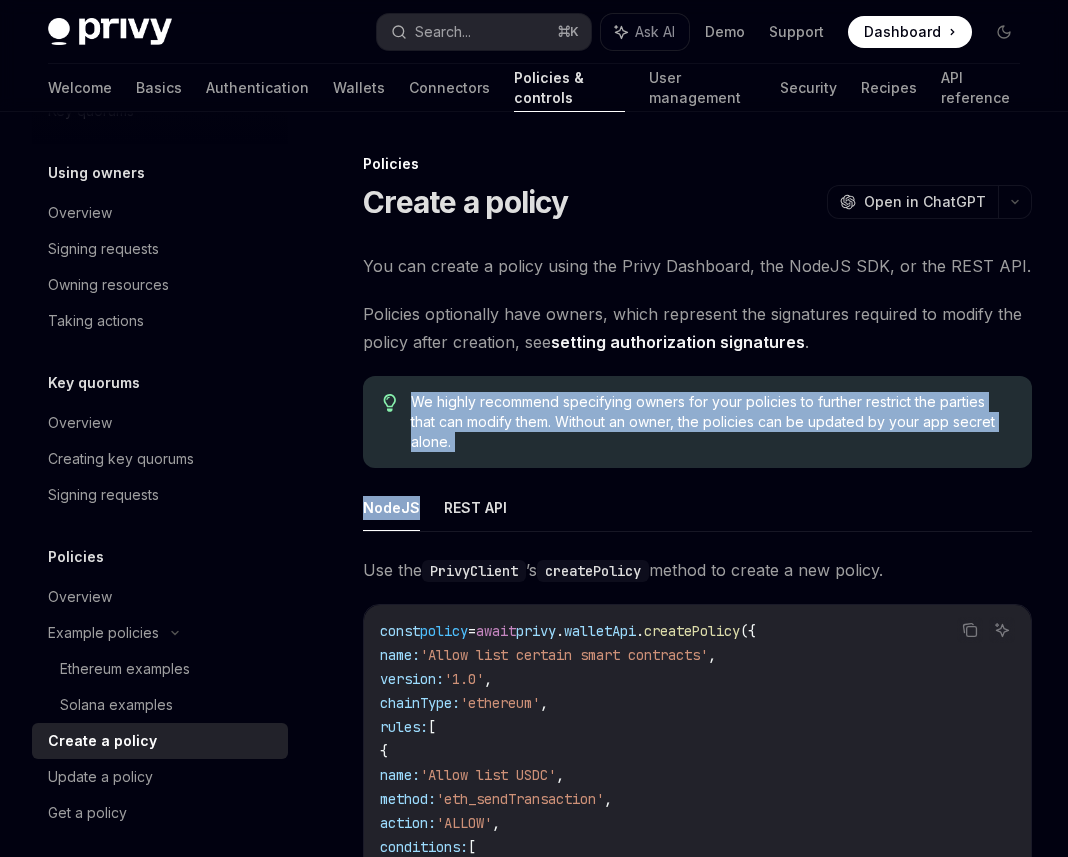 drag, startPoint x: 440, startPoint y: 384, endPoint x: 726, endPoint y: 477, distance: 300.74075 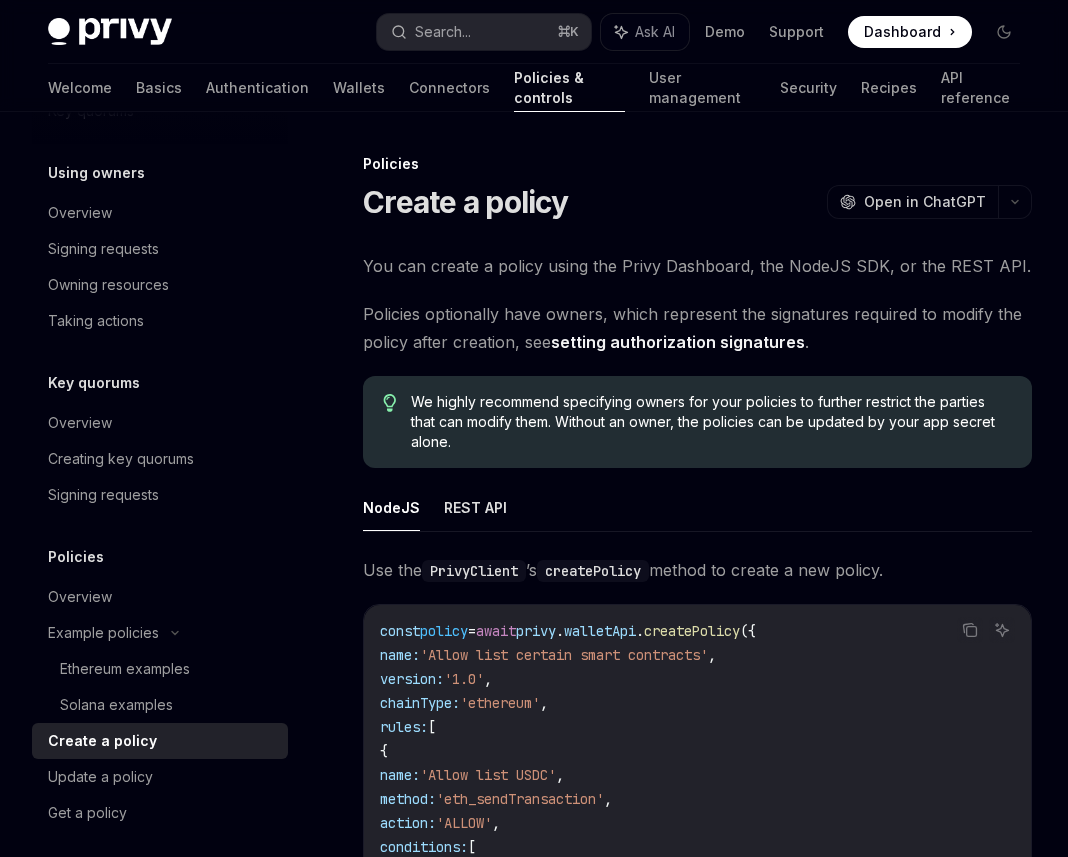 click on "You can create a policy using the Privy Dashboard, the NodeJS SDK, or the REST API.
Policies optionally have owners, which represent the signatures required to modify the policy after creation, see  setting authorization signatures .
We highly recommend specifying owners for your policies to further restrict the parties that can
modify them. Without an owner, the policies can be updated by your app secret alone.
NodeJS   REST API Use the  PrivyClient ’s  createPolicy  method to create a new policy. Copy Ask AI const  policy  =  await  privy . walletApi . createPolicy ({
name:  'Allow list certain smart contracts' ,
version:  '1.0' ,
chainType:  'ethereum' ,
rules:  [
{
name:  'Allow list USDC' ,
method:  'eth_sendTransaction' ,
action:  'ALLOW' ,
conditions:  [
{
fieldSource:  'ethereum_transaction' ,
field:  'to' ,
operator:  'eq' ,
value:  '0x833589fCD6eDb6E08f4c7C32D4f71b54bdA02913'}" at bounding box center (697, 711) 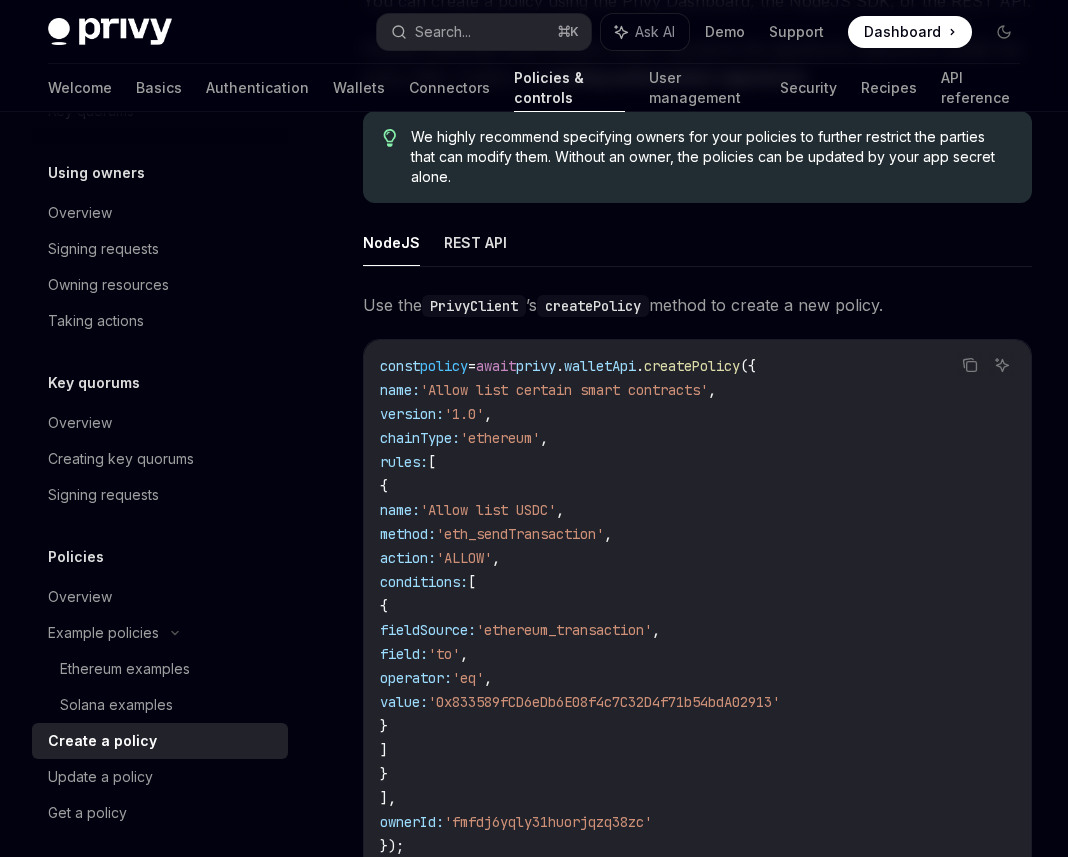 scroll, scrollTop: 280, scrollLeft: 0, axis: vertical 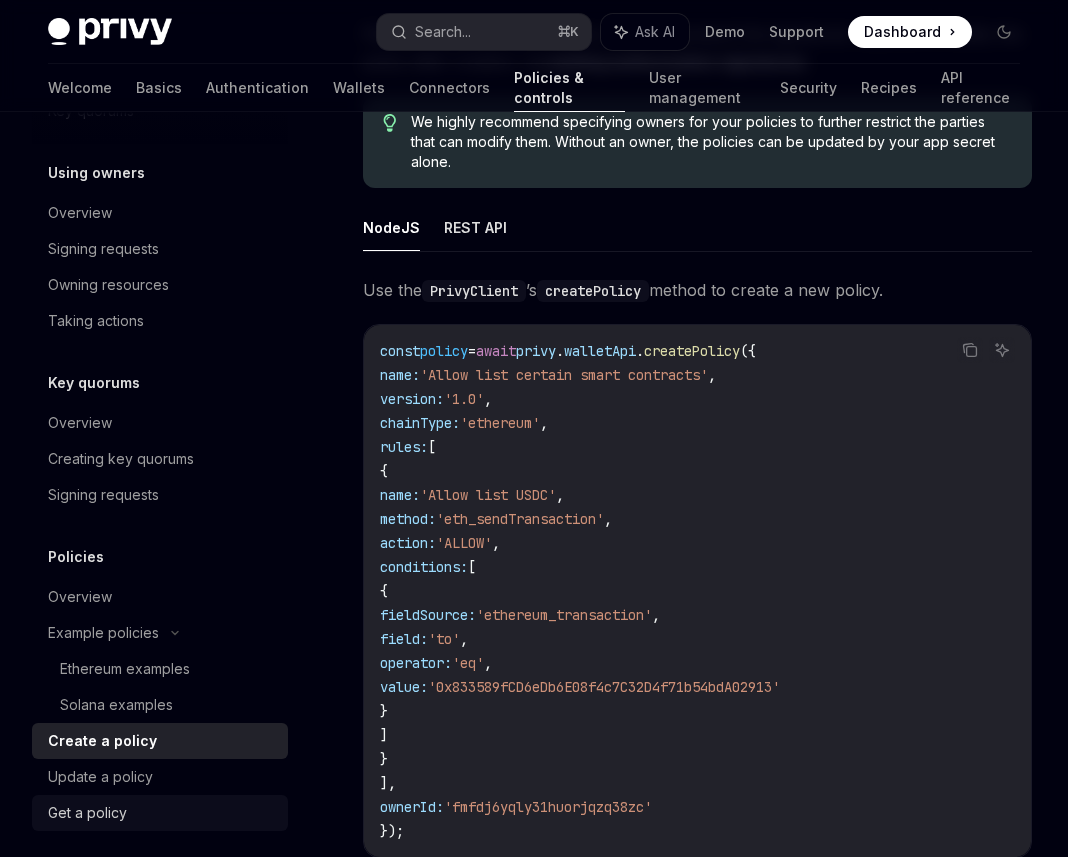 click on "Get a policy" at bounding box center [87, 813] 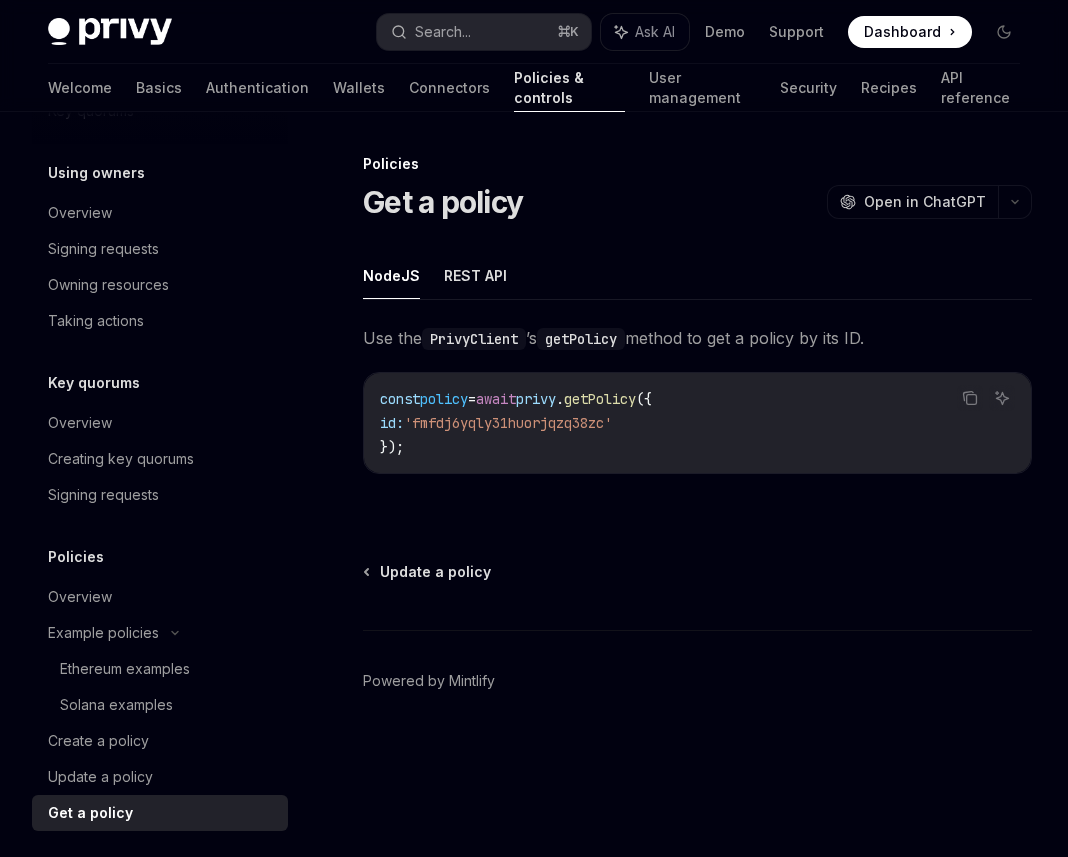 scroll, scrollTop: 0, scrollLeft: 0, axis: both 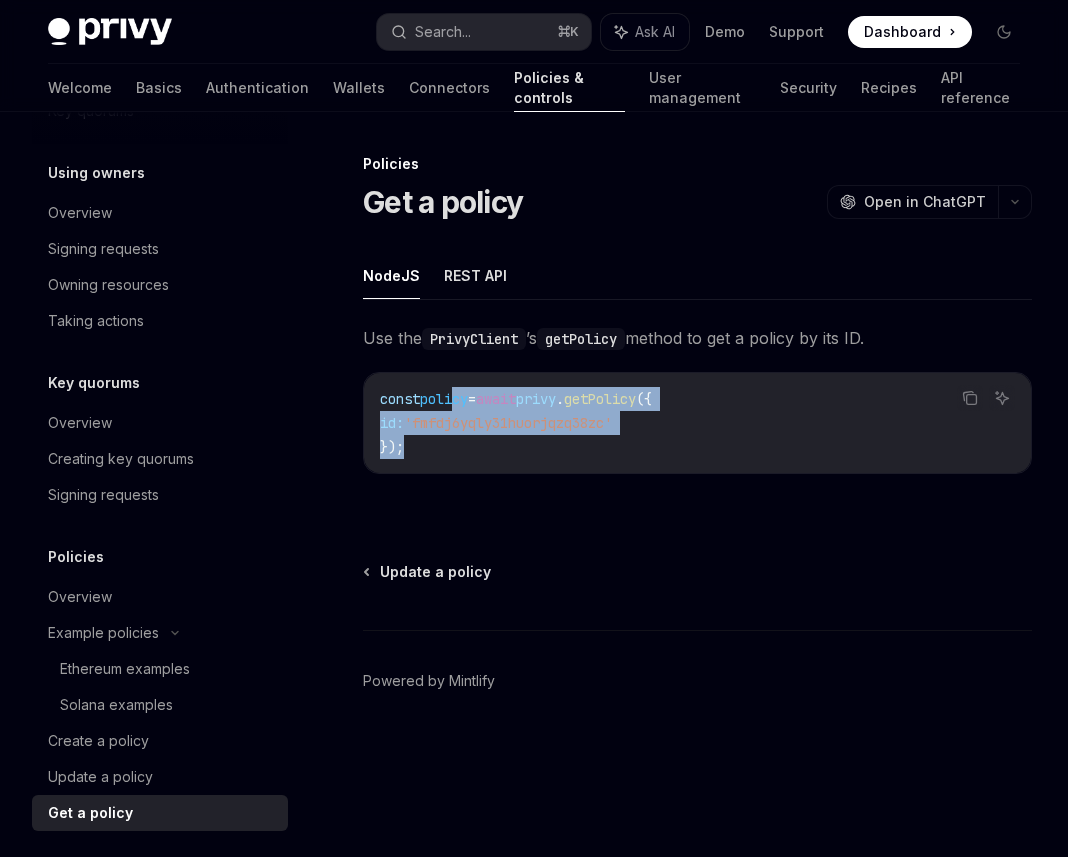 drag, startPoint x: 652, startPoint y: 454, endPoint x: 458, endPoint y: 404, distance: 200.3397 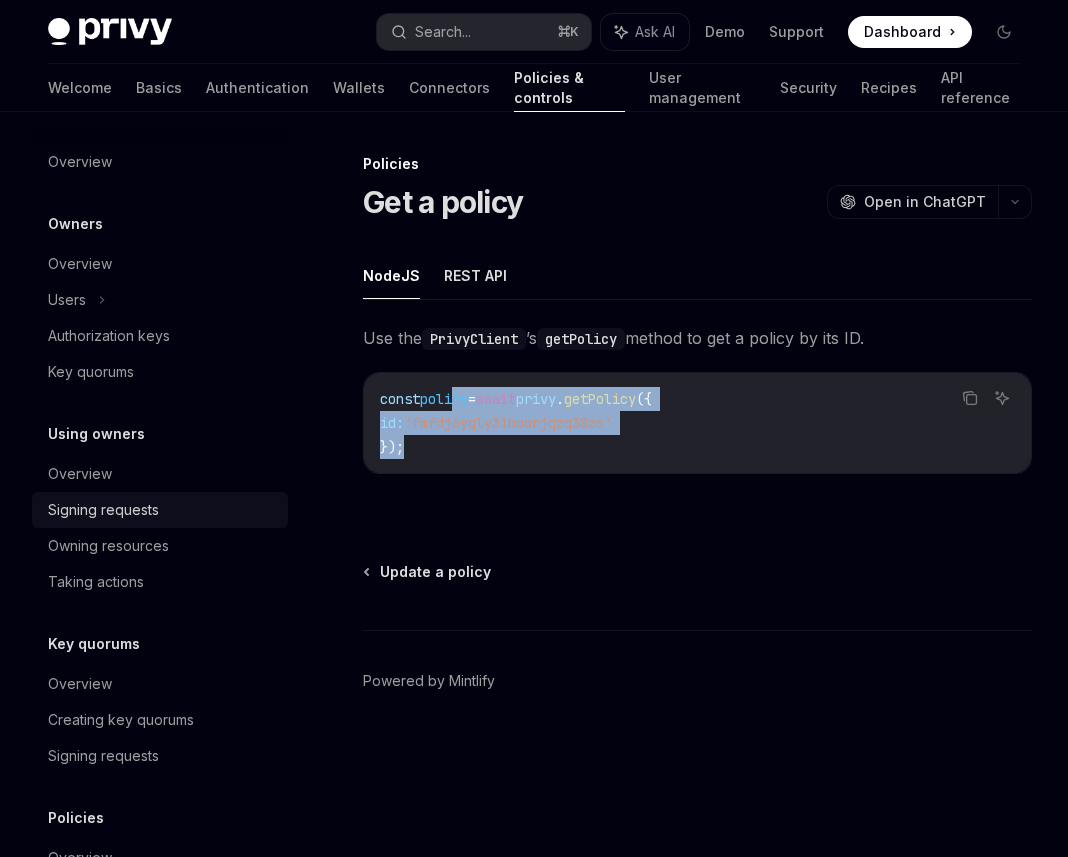 scroll, scrollTop: 2, scrollLeft: 0, axis: vertical 